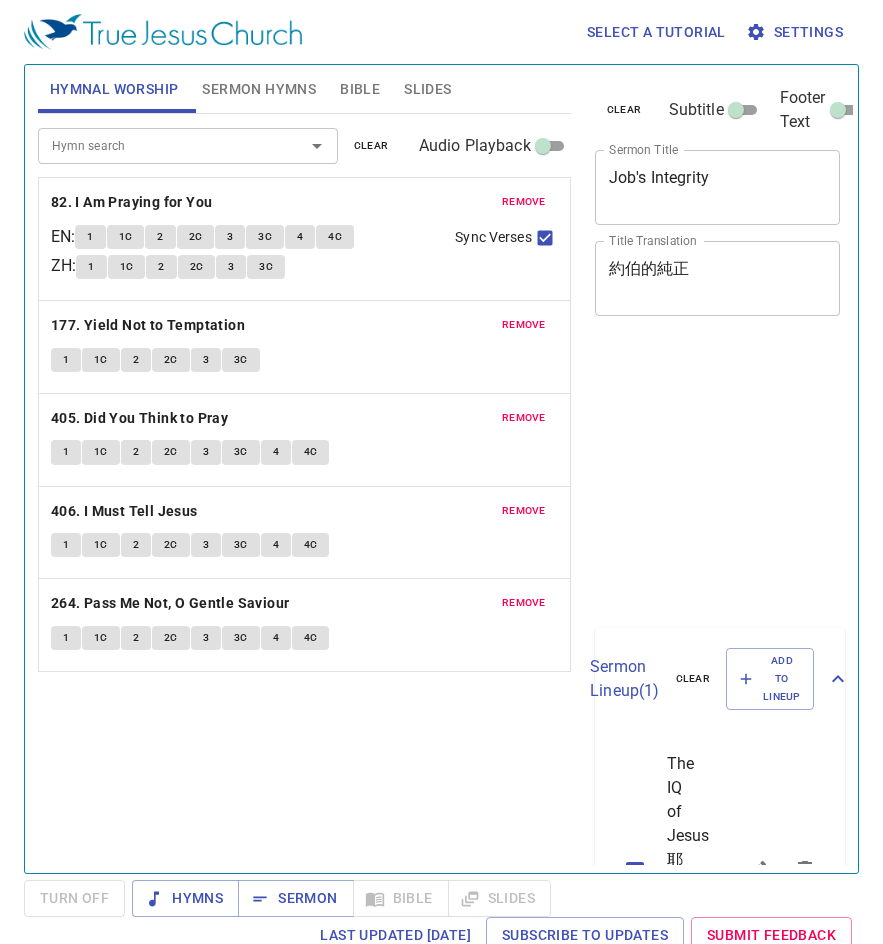 scroll, scrollTop: 0, scrollLeft: 0, axis: both 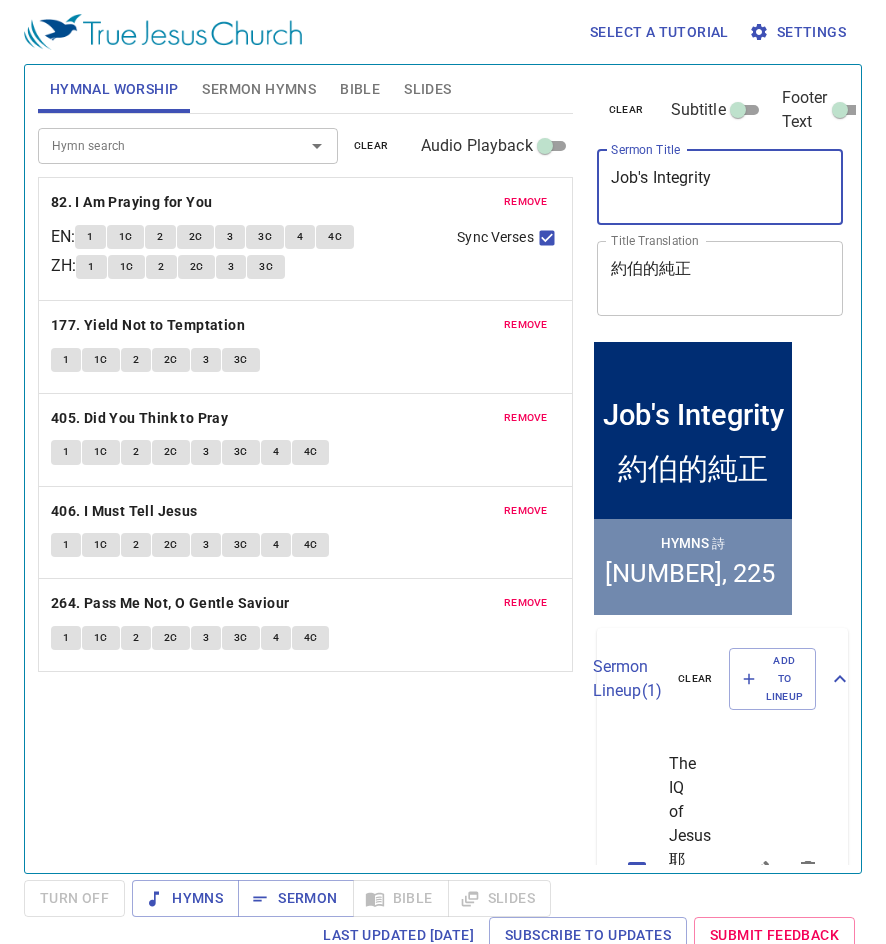 drag, startPoint x: 743, startPoint y: 181, endPoint x: 602, endPoint y: 174, distance: 141.17365 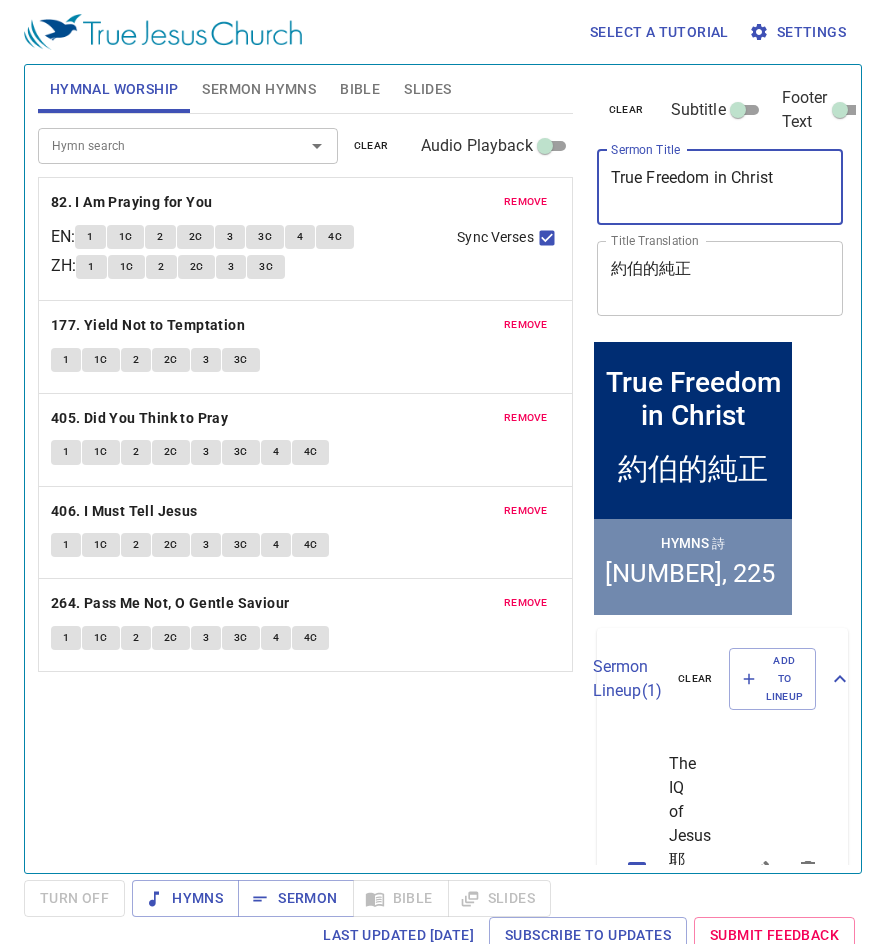 type on "True Freedom in Christ" 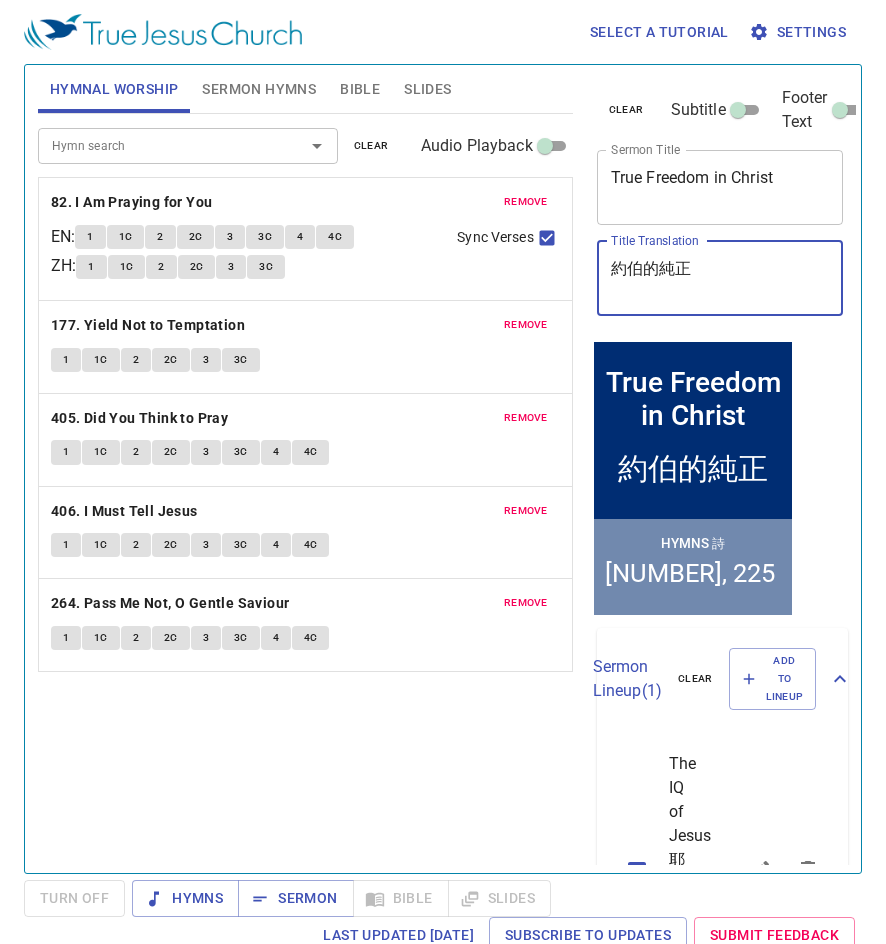 drag, startPoint x: 748, startPoint y: 266, endPoint x: 593, endPoint y: 269, distance: 155.02902 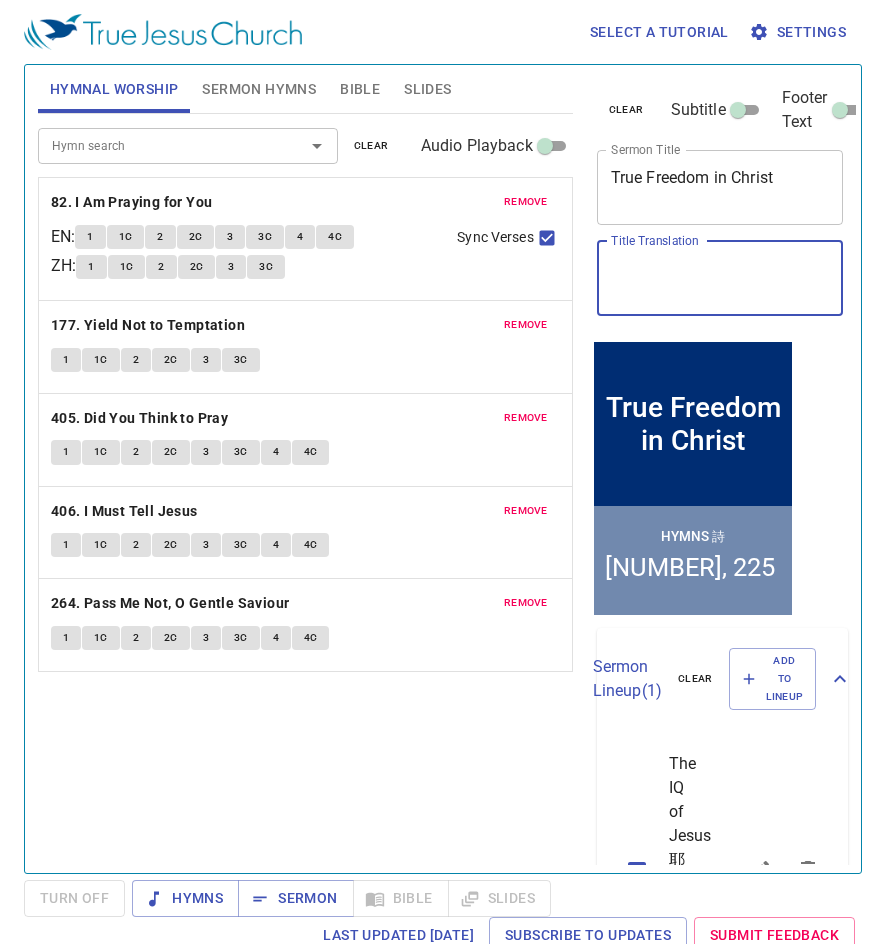 click on "Title Translation" at bounding box center (720, 278) 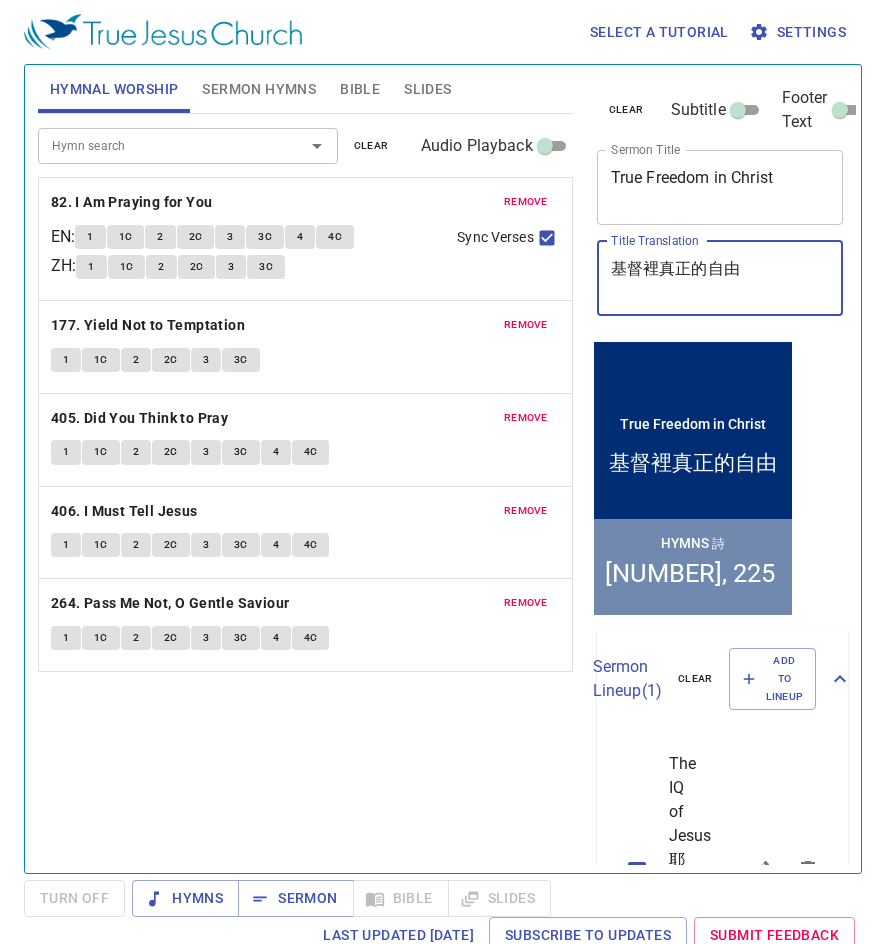 type on "基督裡真正的自由" 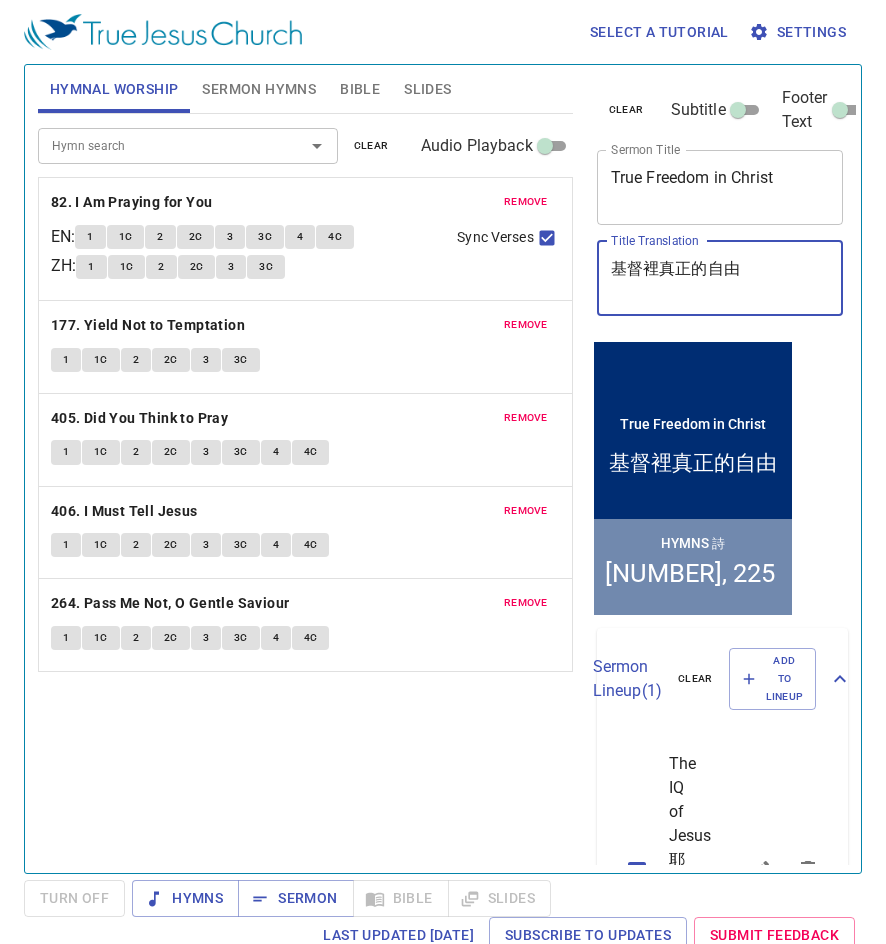 click on "remove" at bounding box center [526, 202] 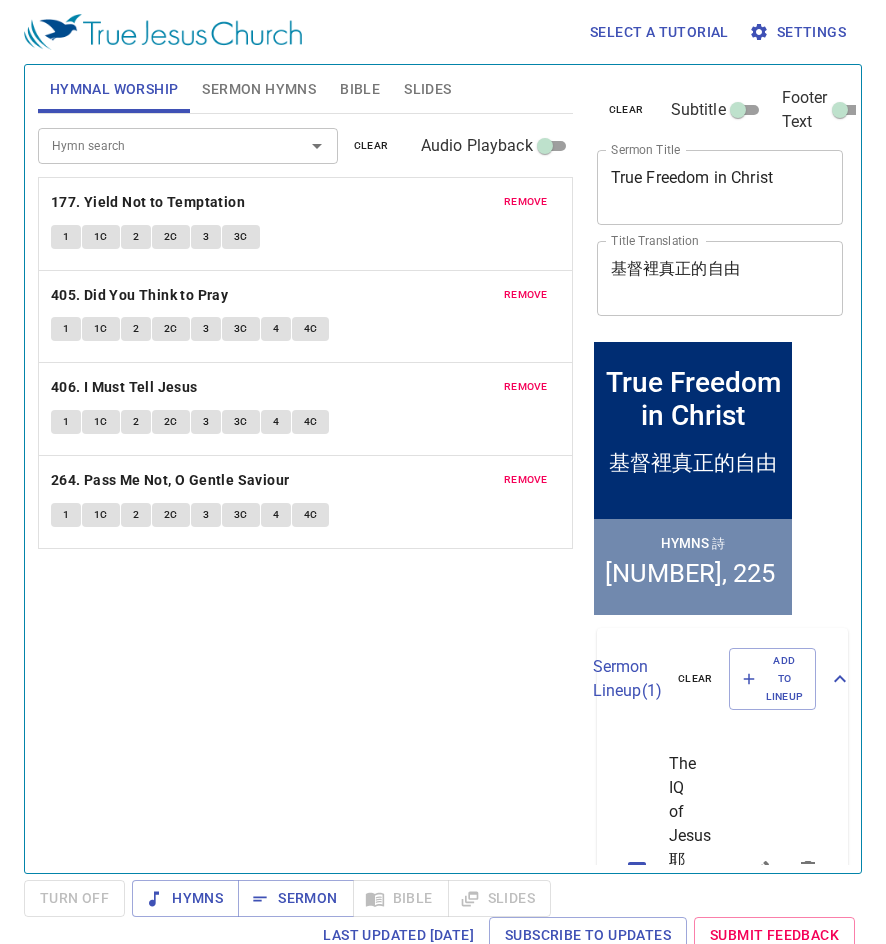 click on "remove" at bounding box center (526, 202) 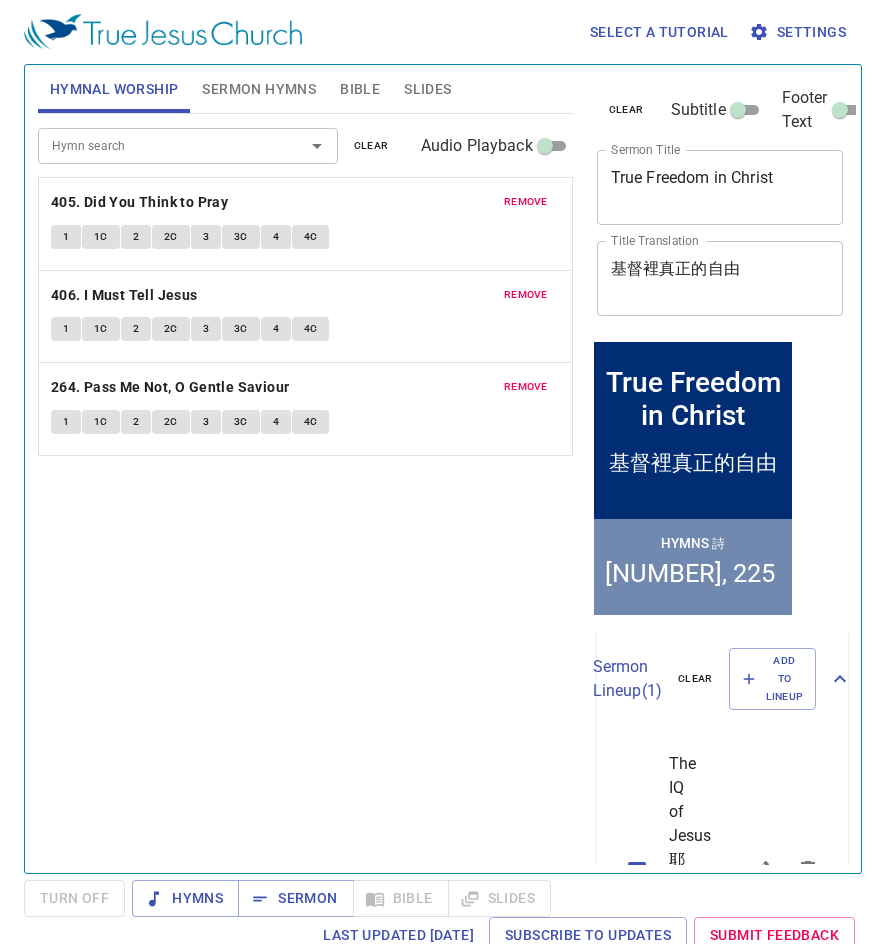 click on "remove" at bounding box center (526, 202) 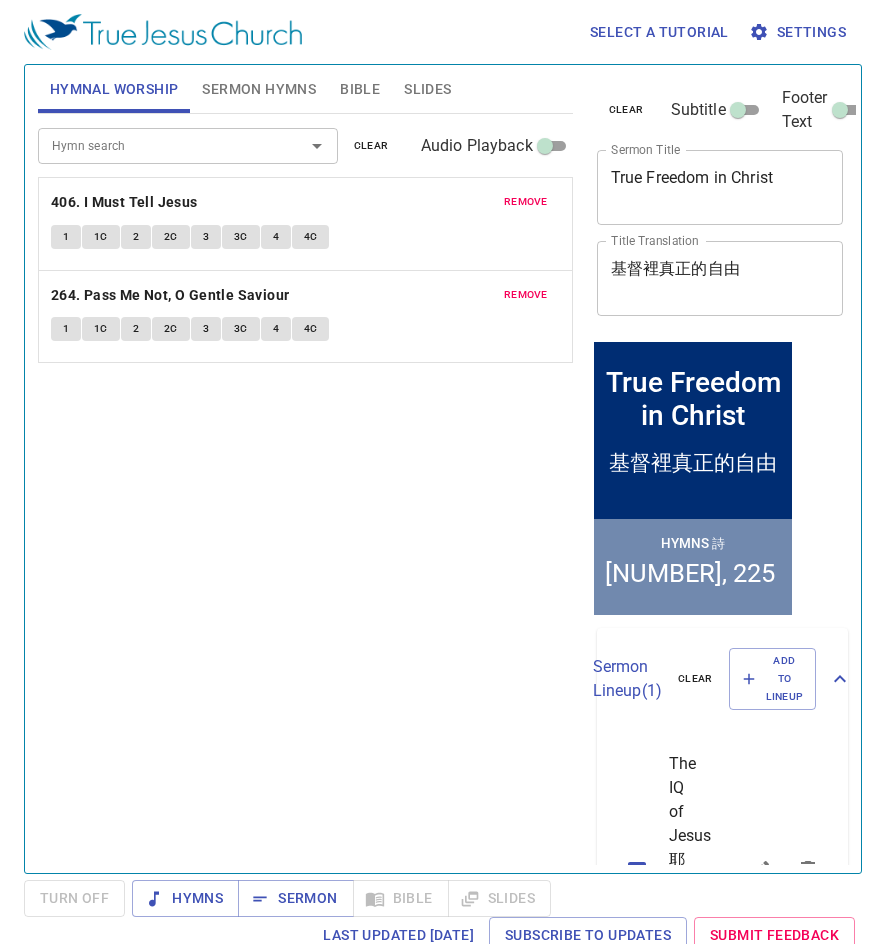 click on "remove" at bounding box center (526, 202) 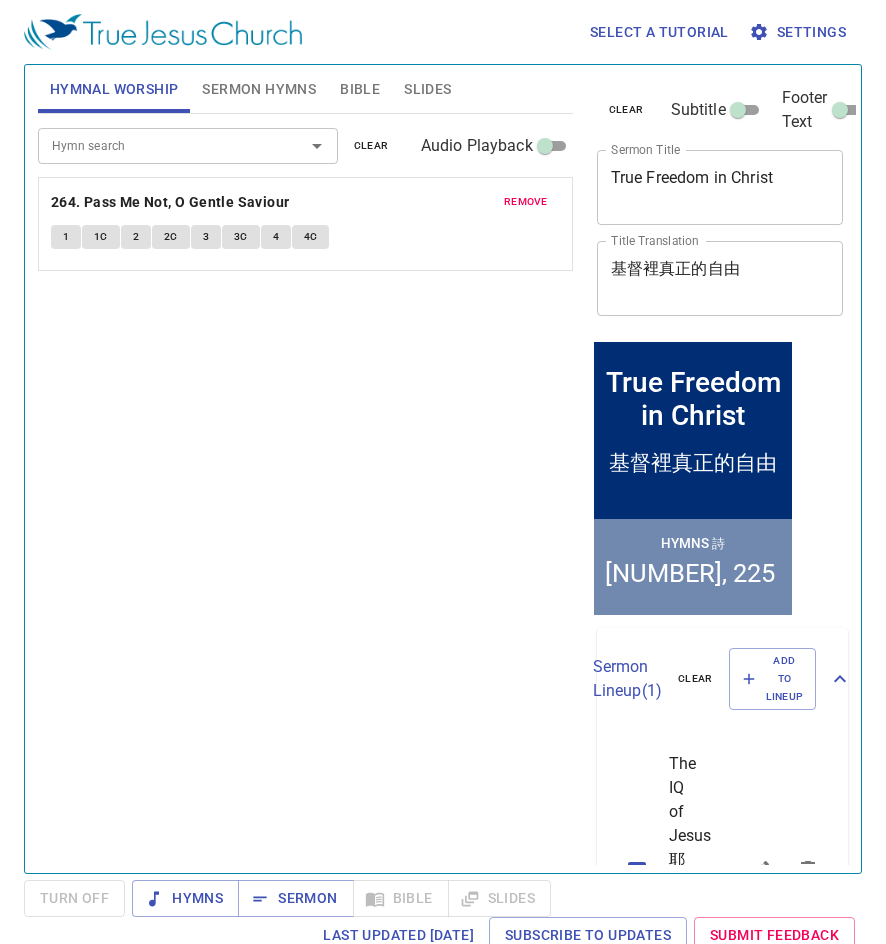 click on "remove" at bounding box center [526, 202] 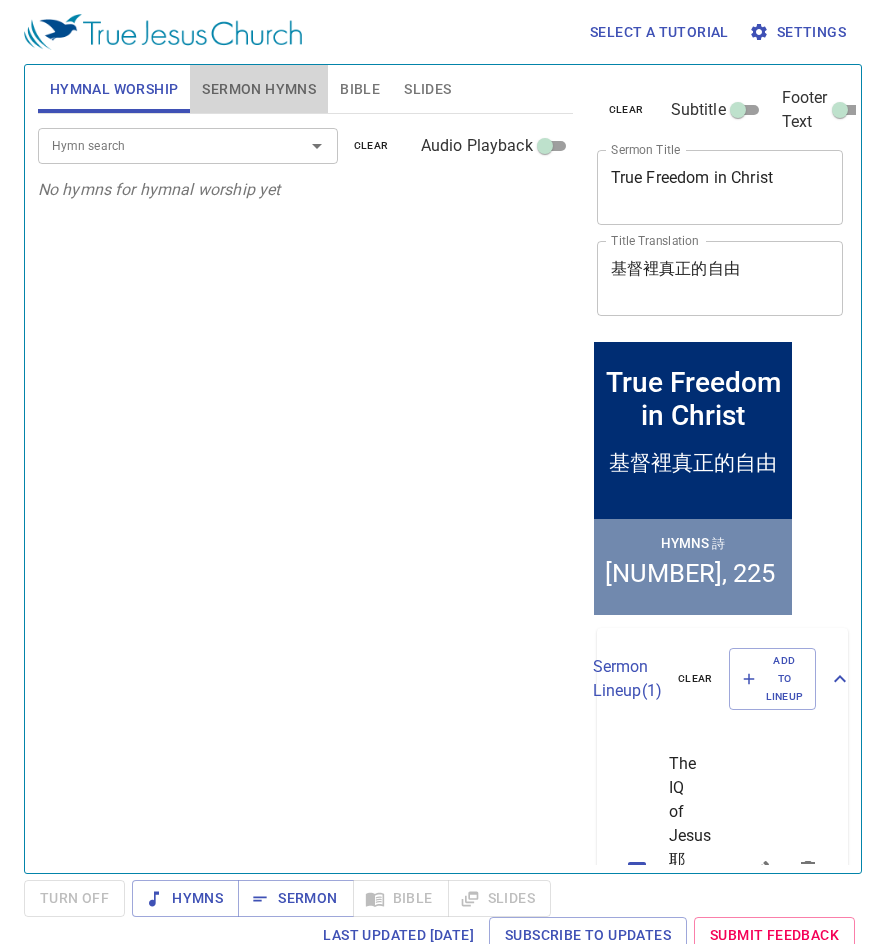 click on "Sermon Hymns" at bounding box center (259, 89) 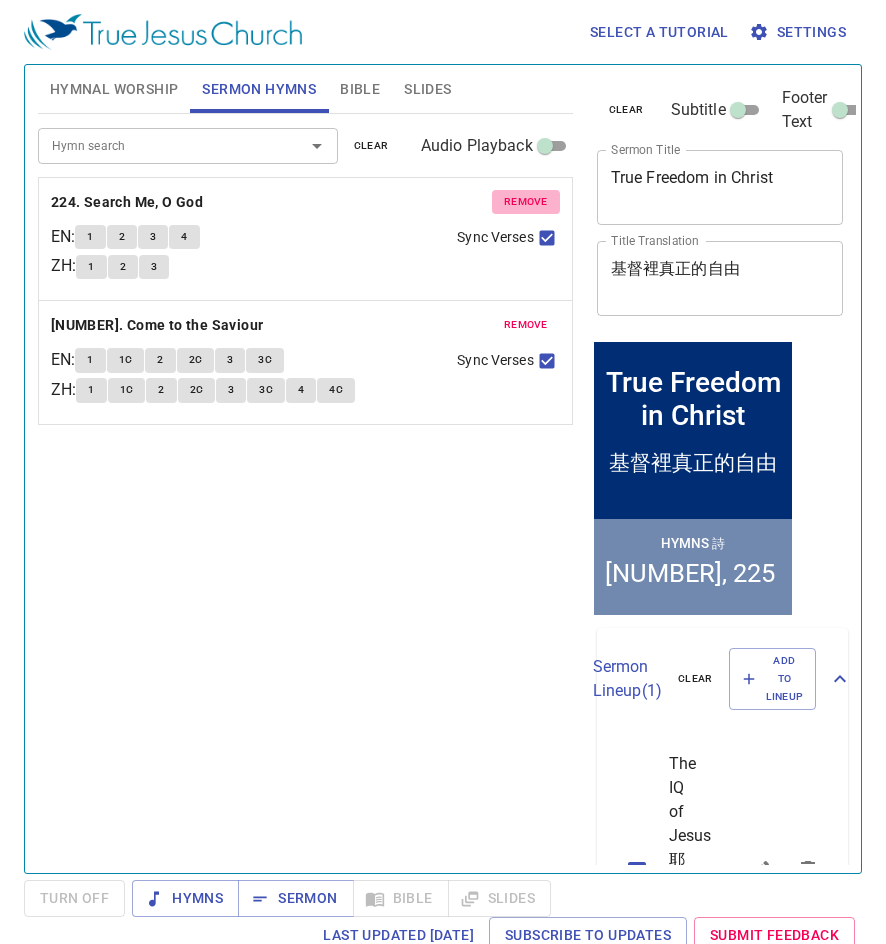 click on "remove" at bounding box center (526, 202) 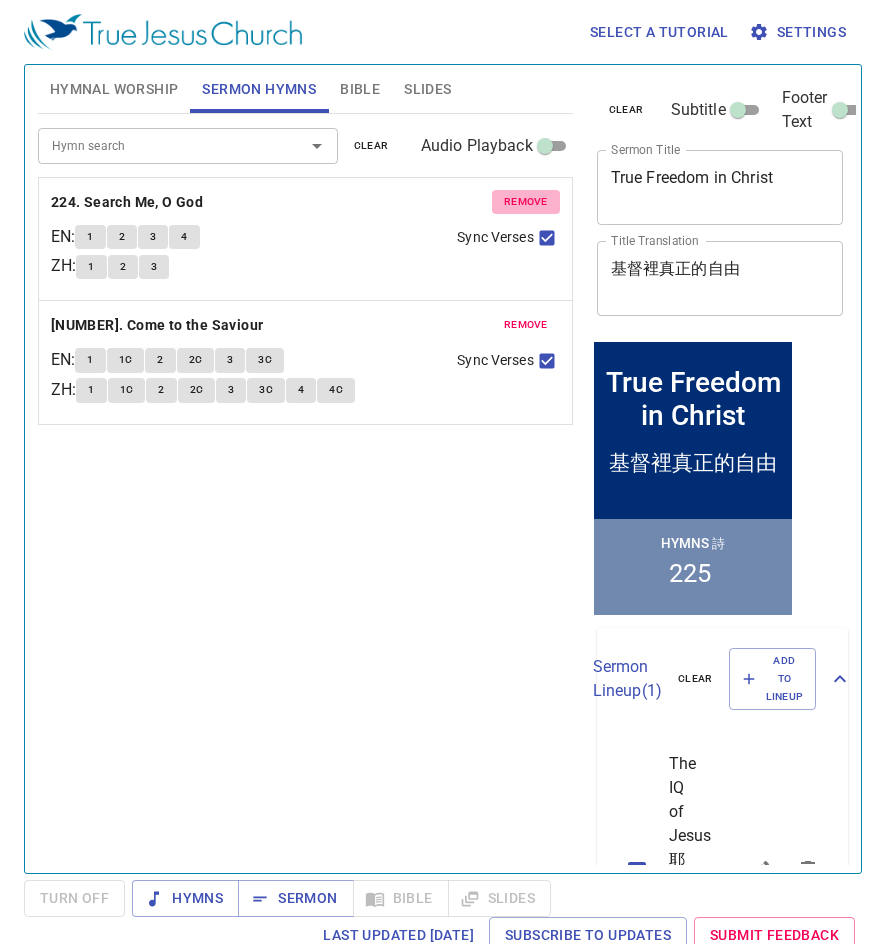 click on "remove" at bounding box center [526, 202] 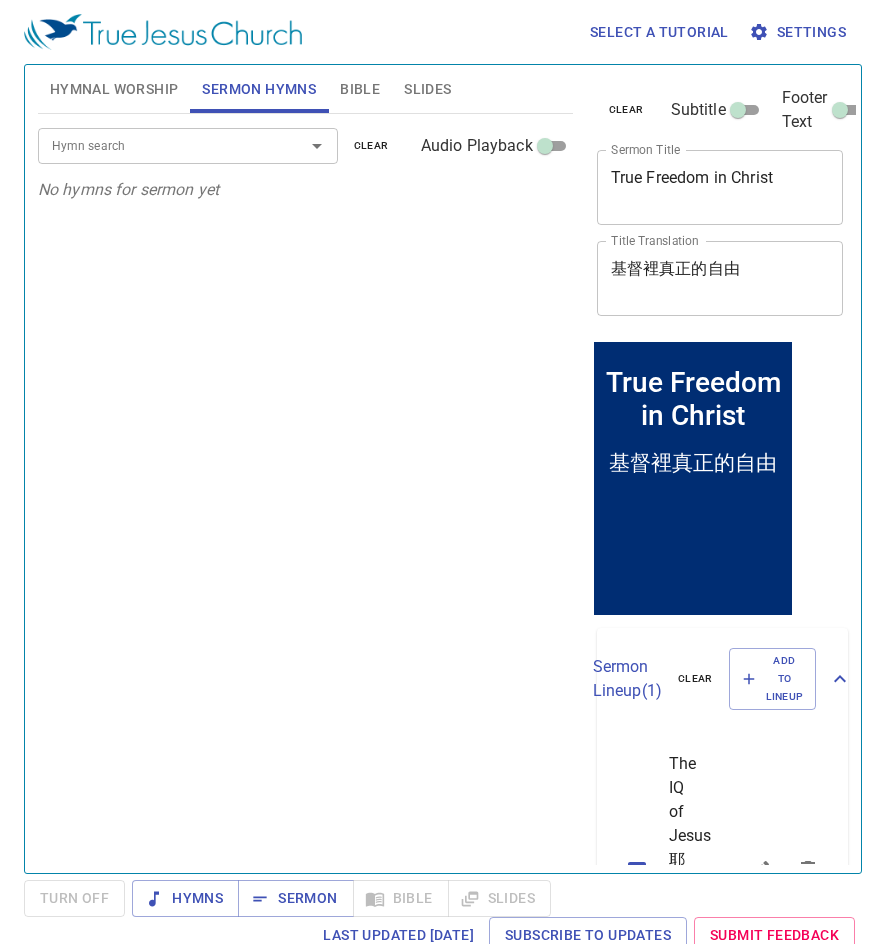 click on "Hymnal Worship" at bounding box center (114, 89) 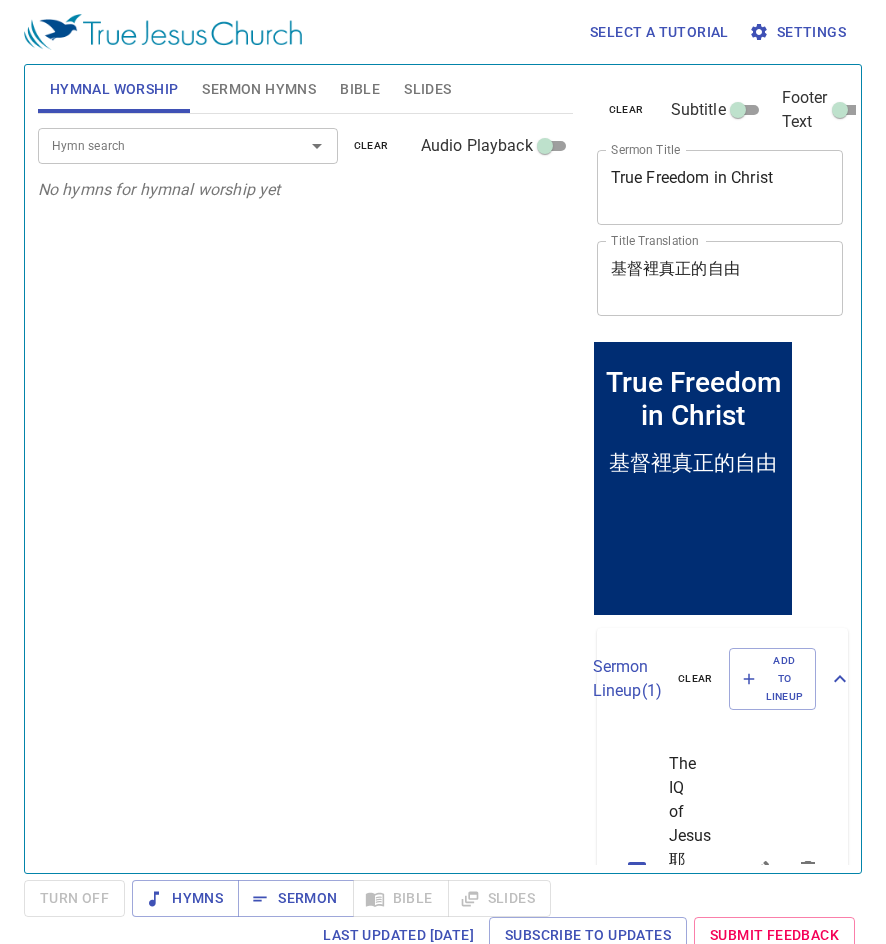click on "Hymn search" at bounding box center (158, 145) 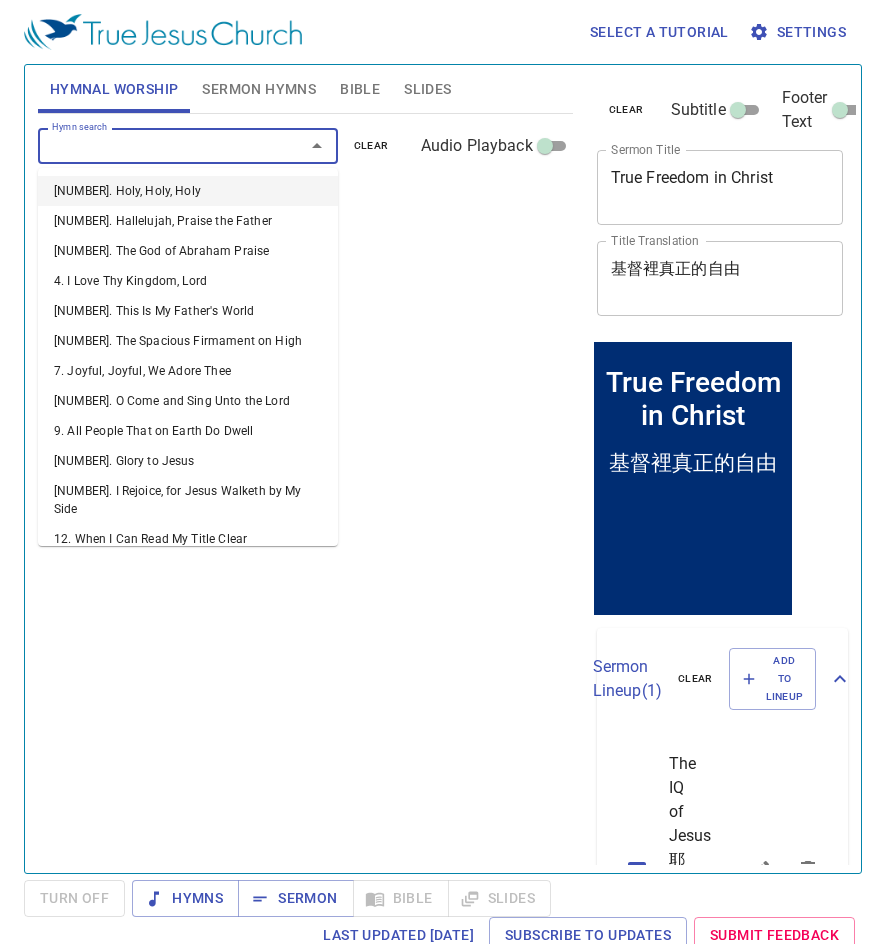 paste on "20, 41, 247, 370, 344" 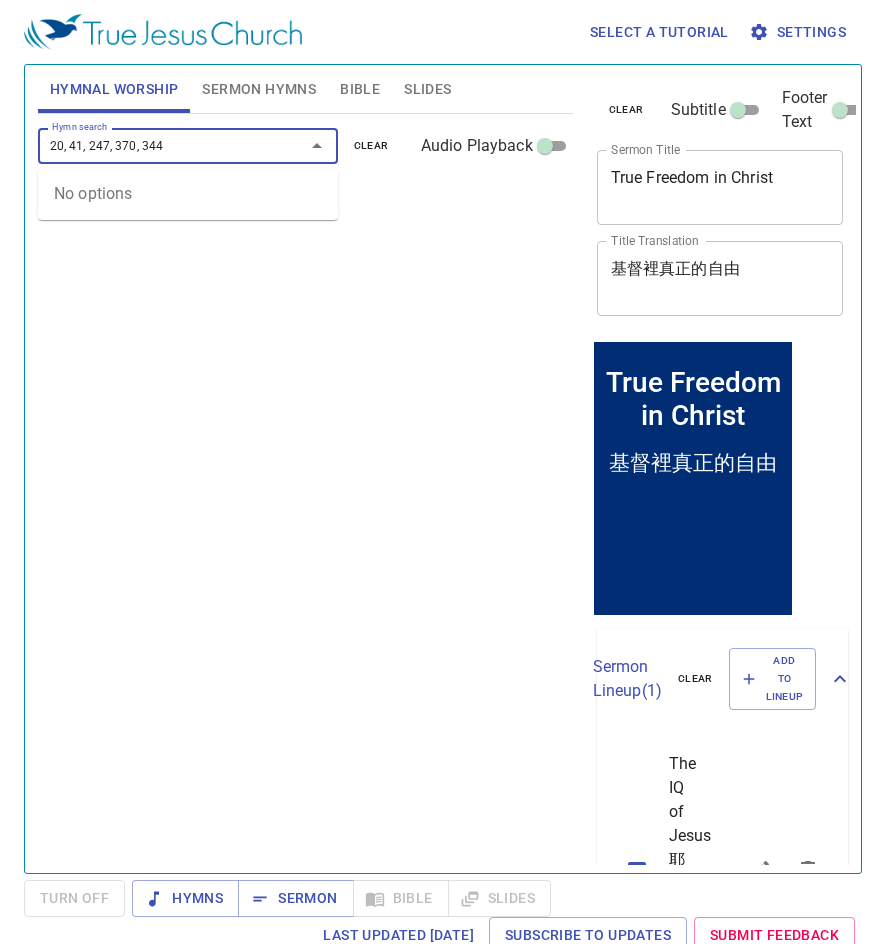 drag, startPoint x: 66, startPoint y: 155, endPoint x: 200, endPoint y: 141, distance: 134.72935 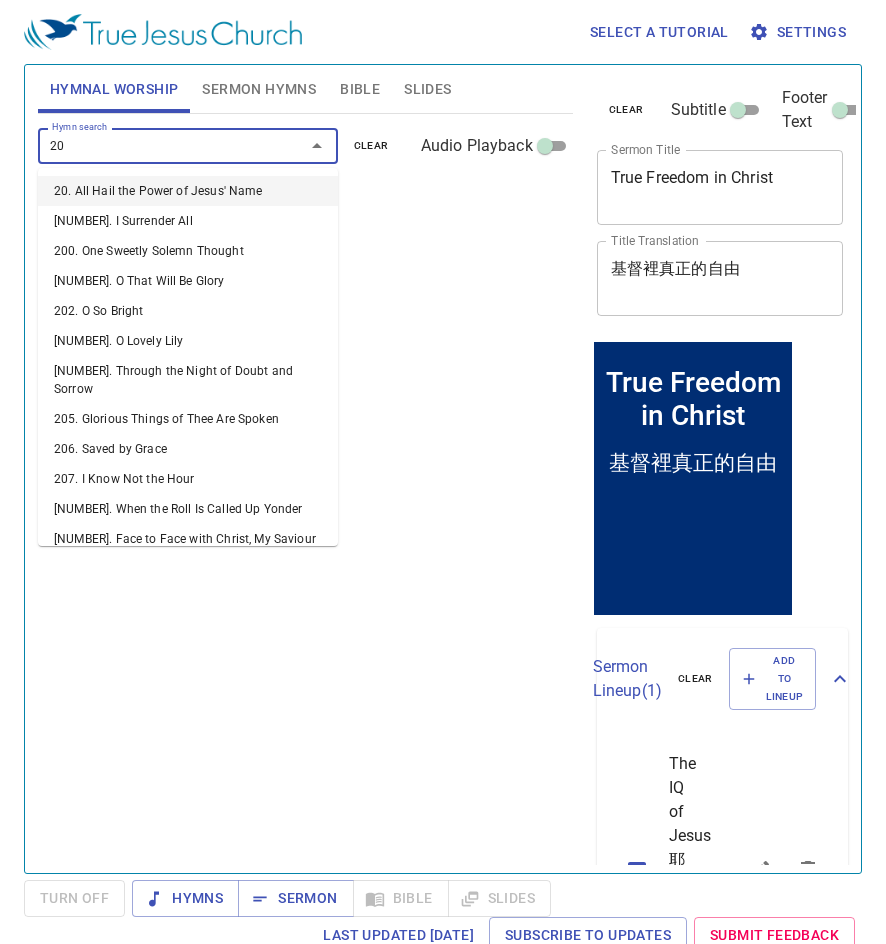 click on "20. All Hail the Power of Jesus' Name" at bounding box center [188, 191] 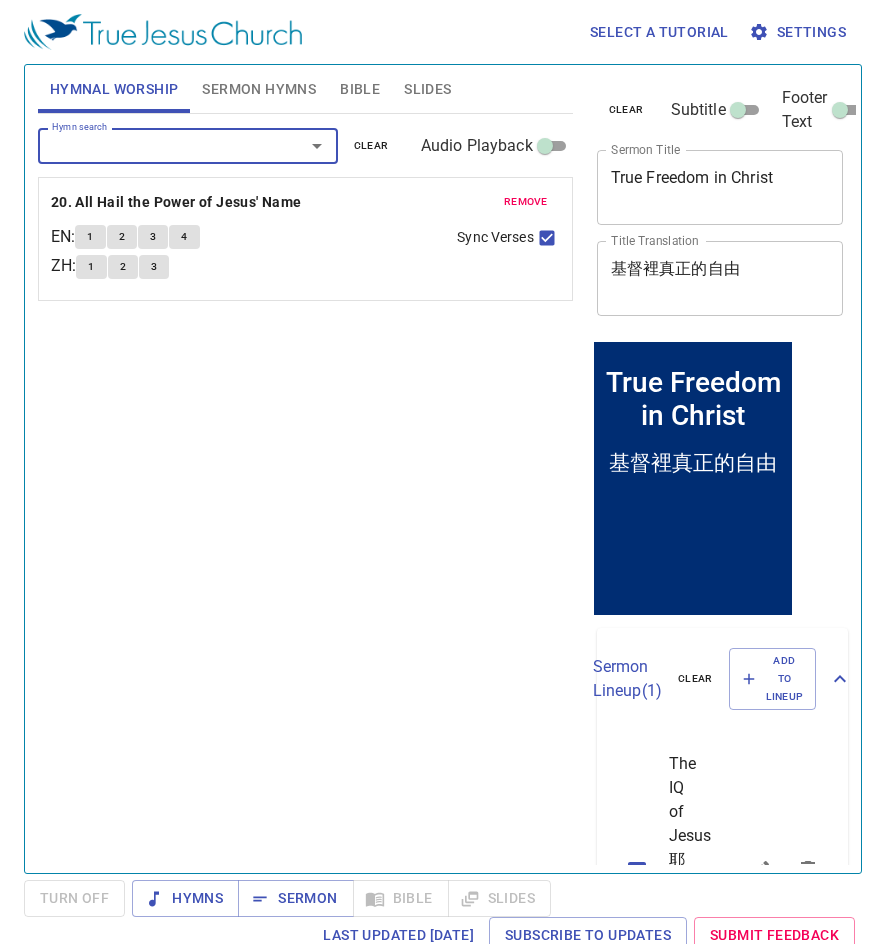 click on "Hymn search" at bounding box center (158, 145) 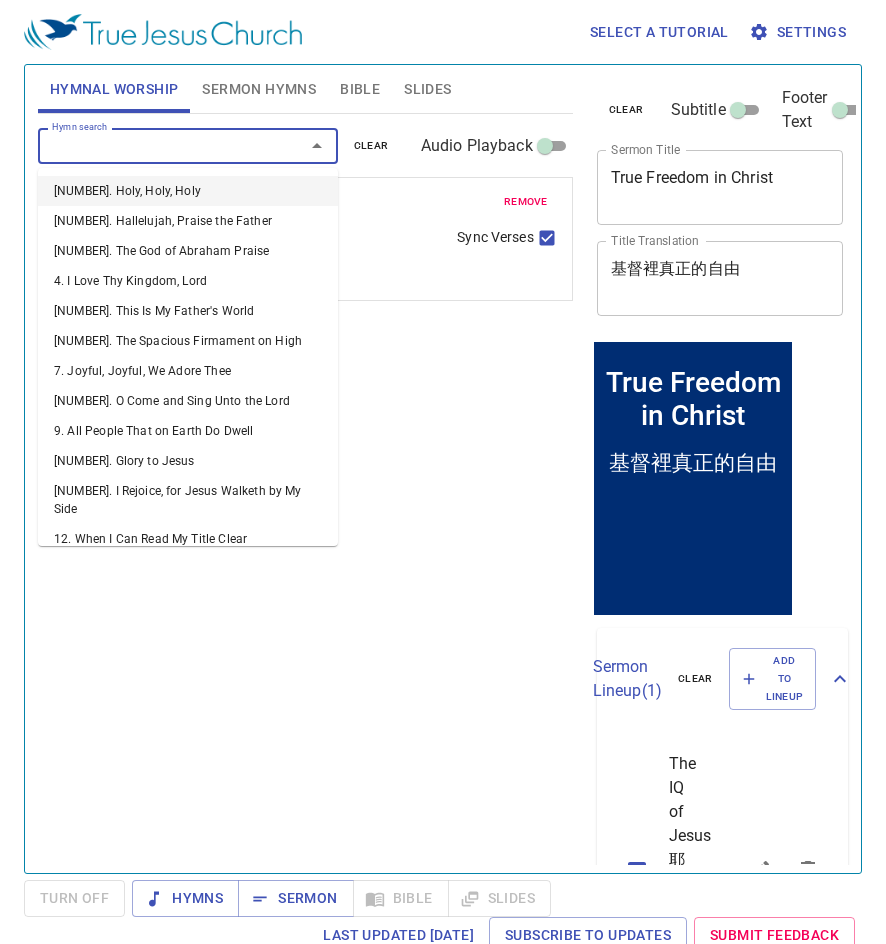 paste on "41, 247, 370, 344" 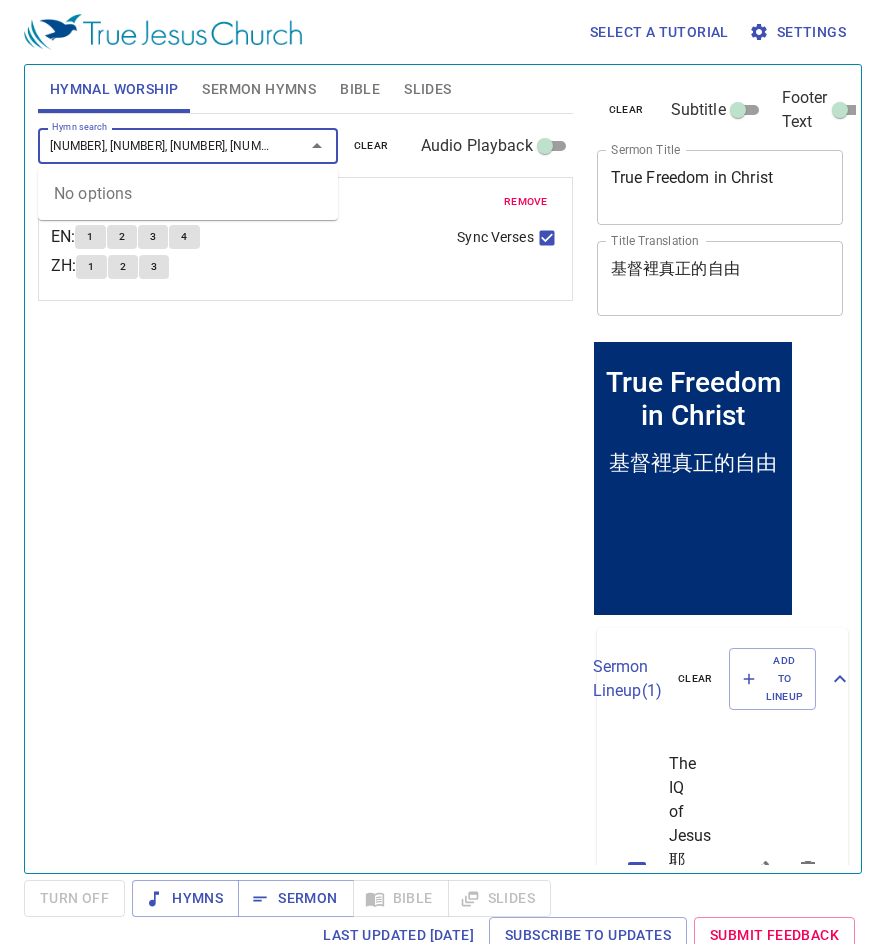 drag, startPoint x: 67, startPoint y: 148, endPoint x: 169, endPoint y: 156, distance: 102.31325 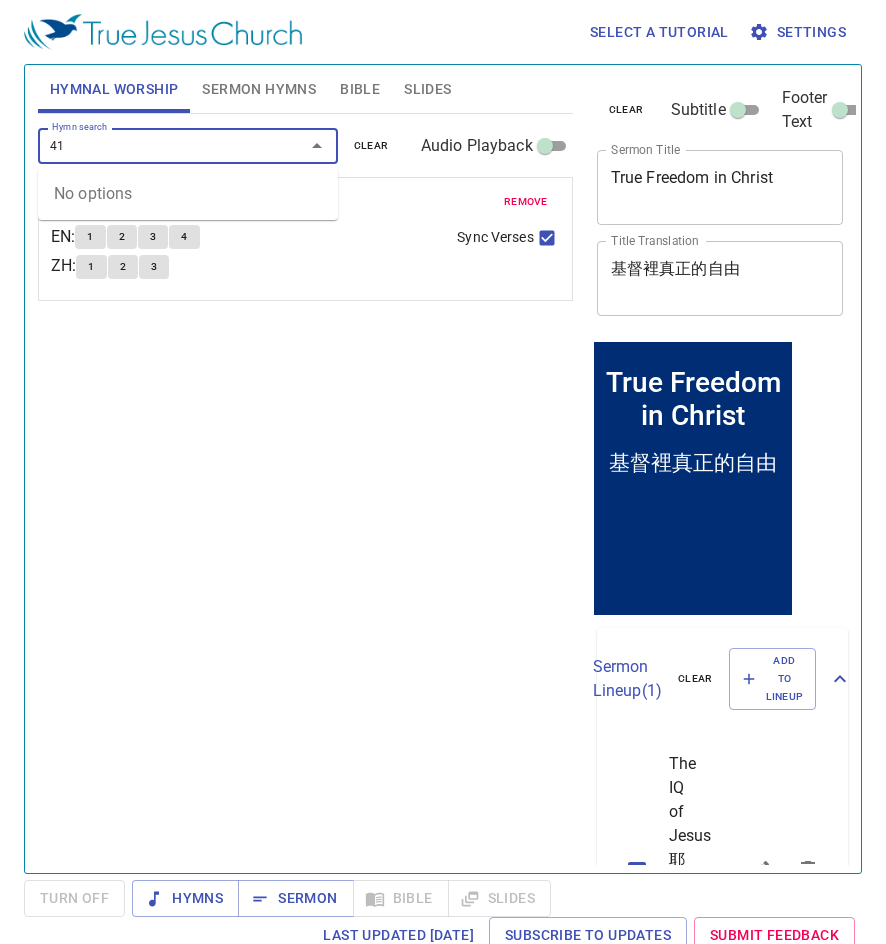 click on "41 Hymn search" at bounding box center (188, 145) 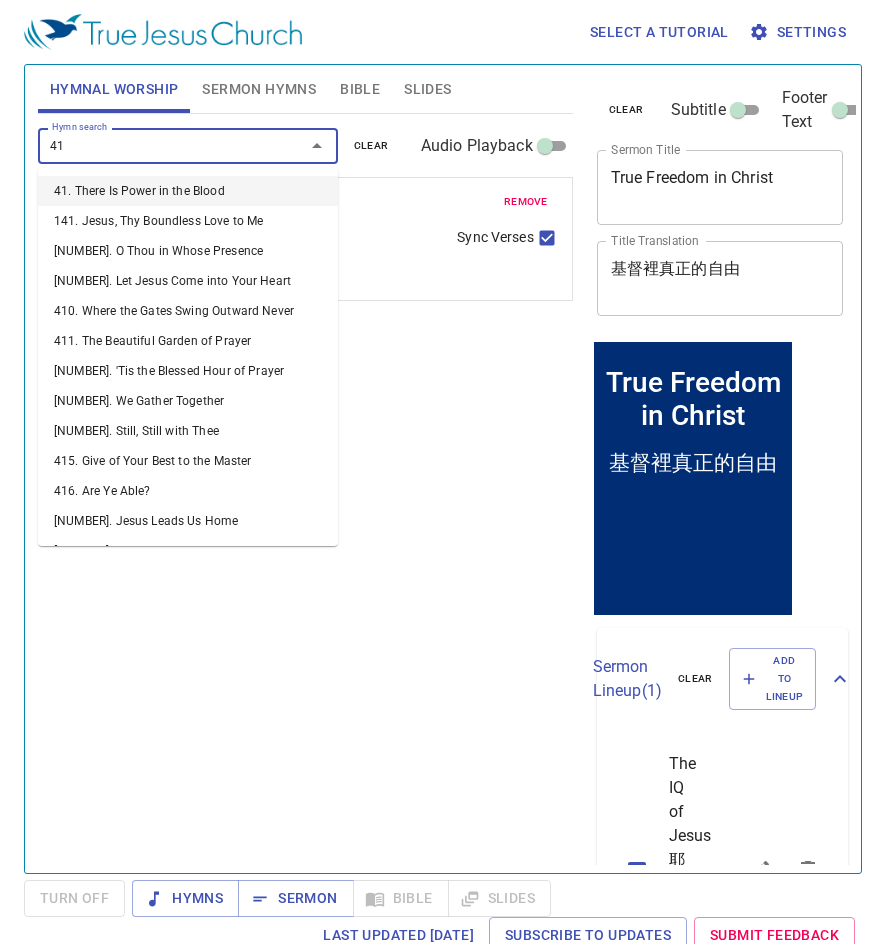click on "41. There Is Power in the Blood" at bounding box center (188, 191) 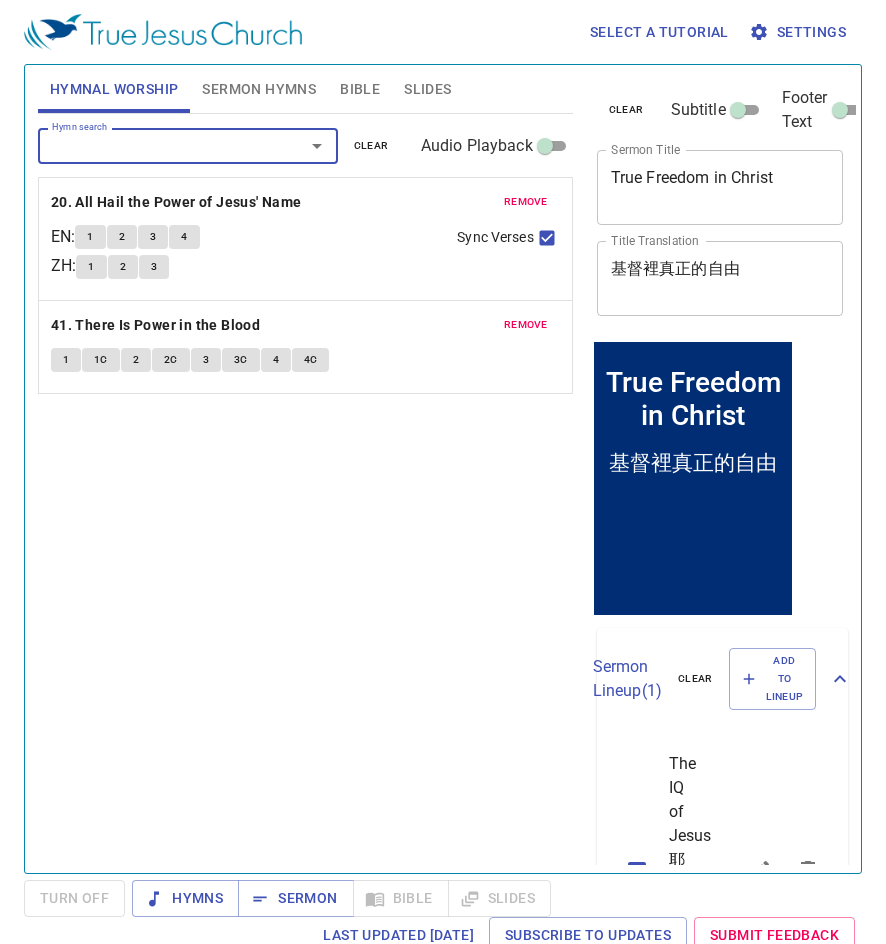 click on "Hymn search" at bounding box center [158, 145] 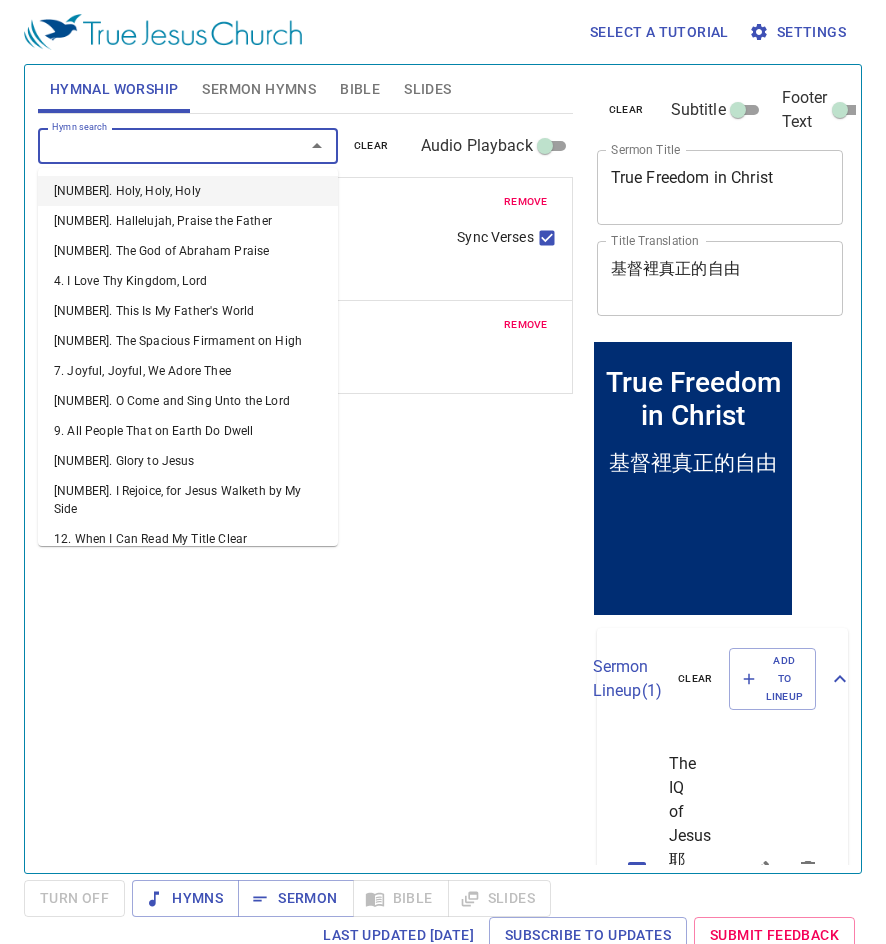paste on ", 247, 370, 344" 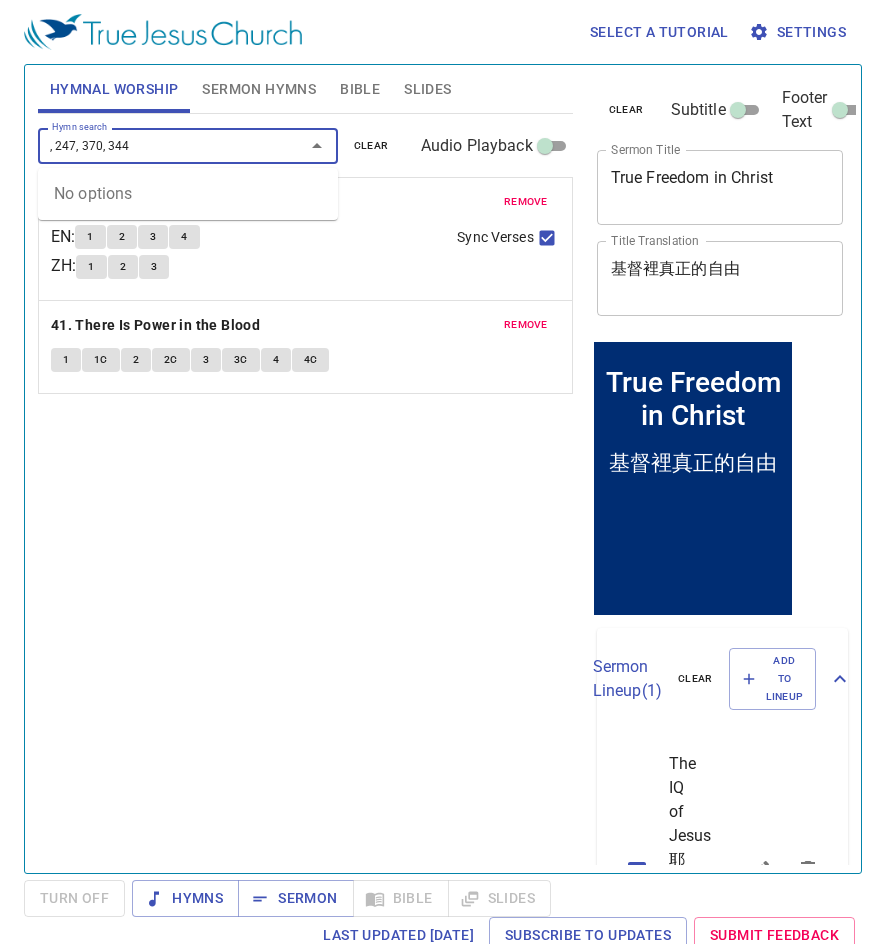 click on ", 247, 370, 344" at bounding box center [158, 145] 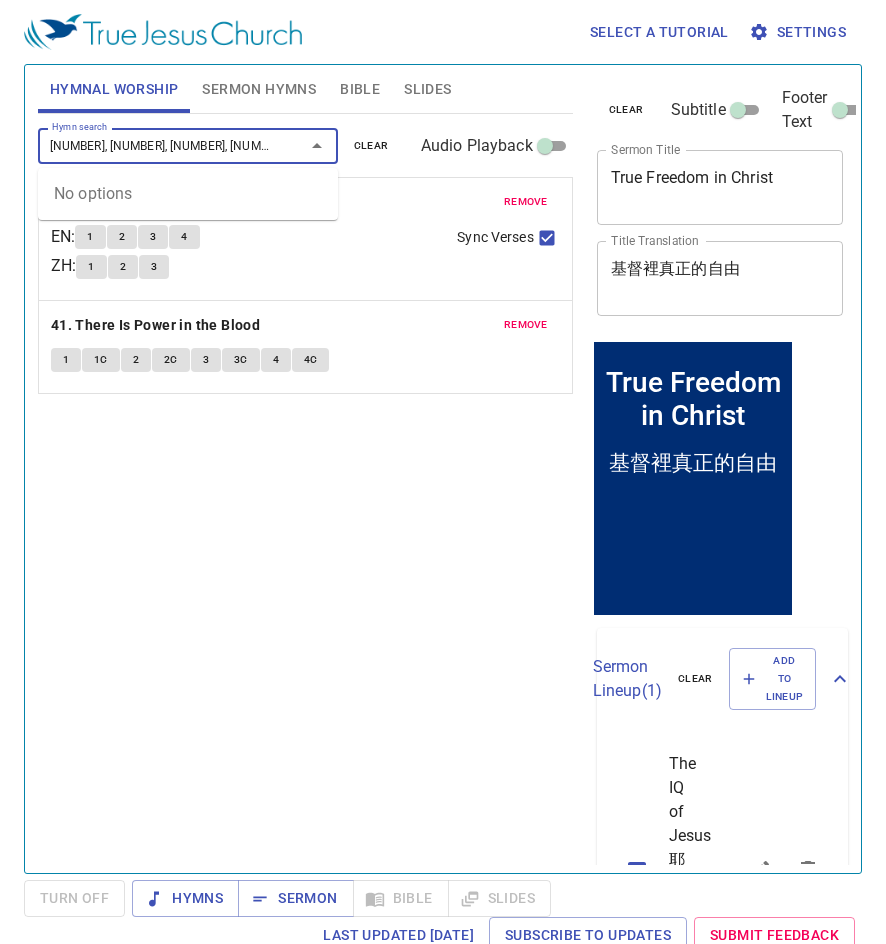 drag, startPoint x: 69, startPoint y: 152, endPoint x: 157, endPoint y: 143, distance: 88.45903 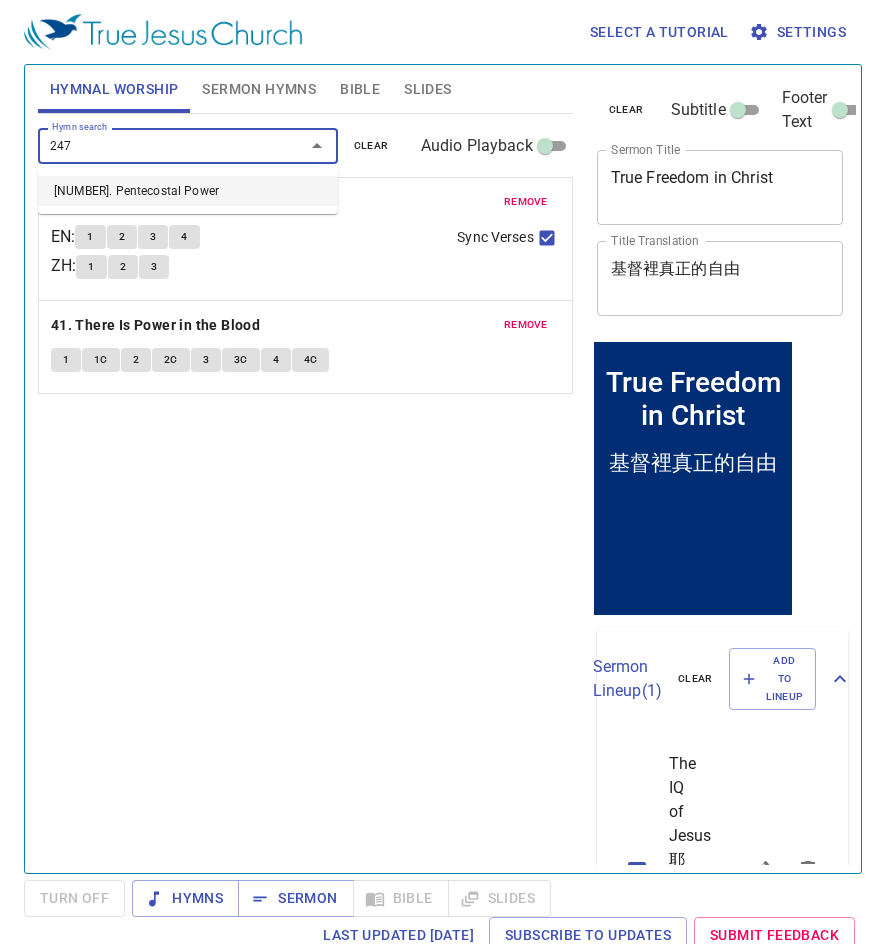click on "247. Pentecostal Power" at bounding box center (188, 191) 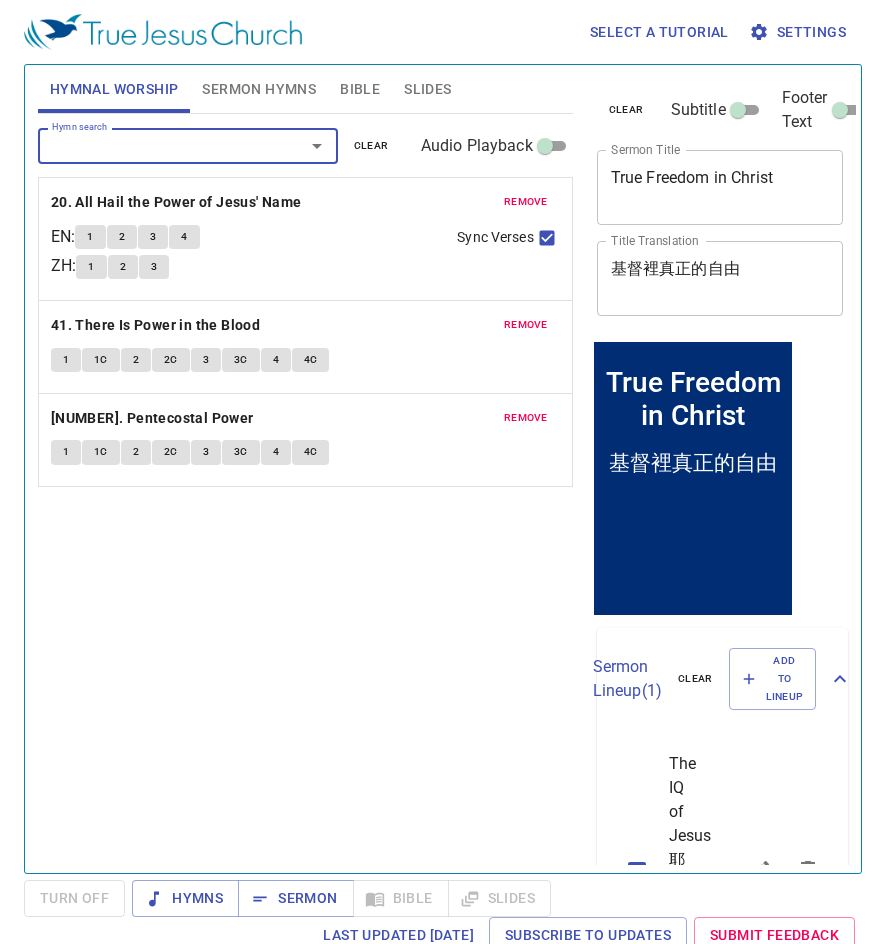click on "Hymn search" at bounding box center [158, 145] 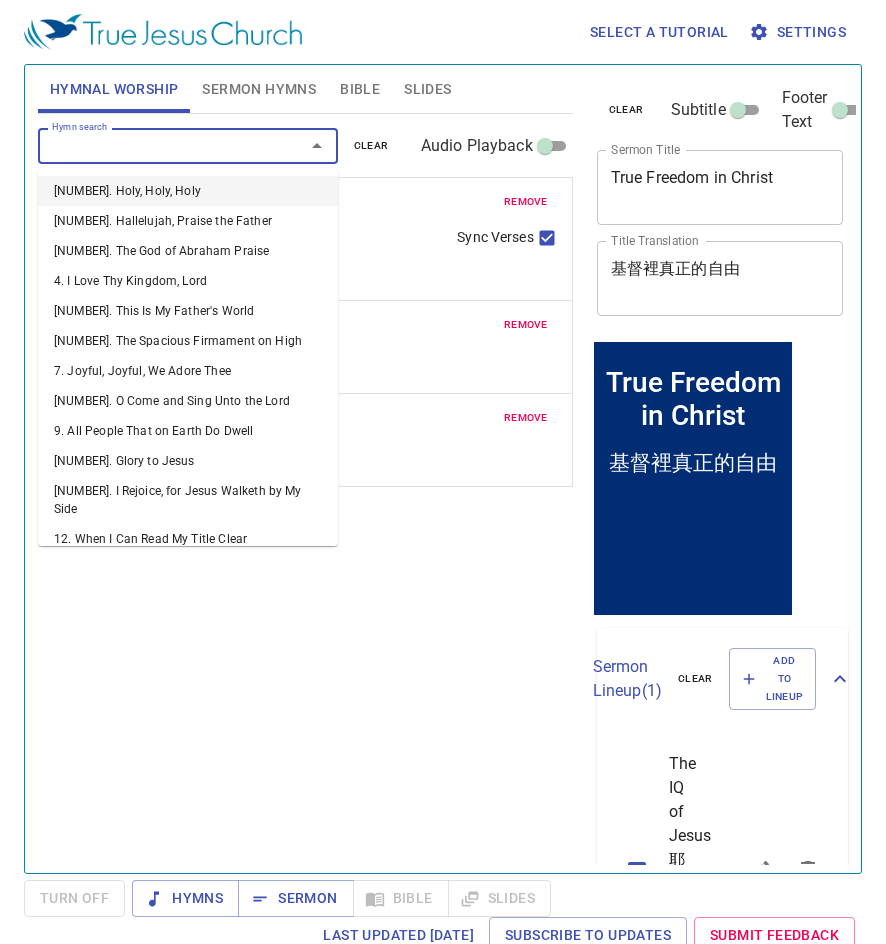 paste on ", 370, 344" 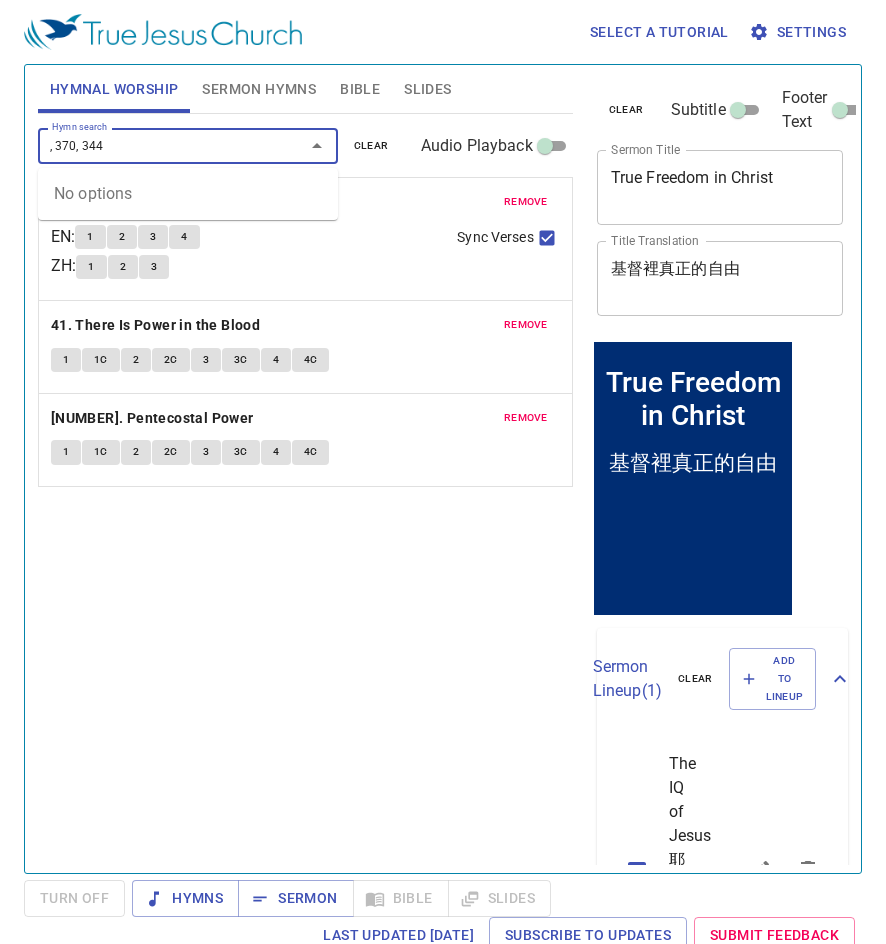 click on ", 370, 344" at bounding box center (158, 145) 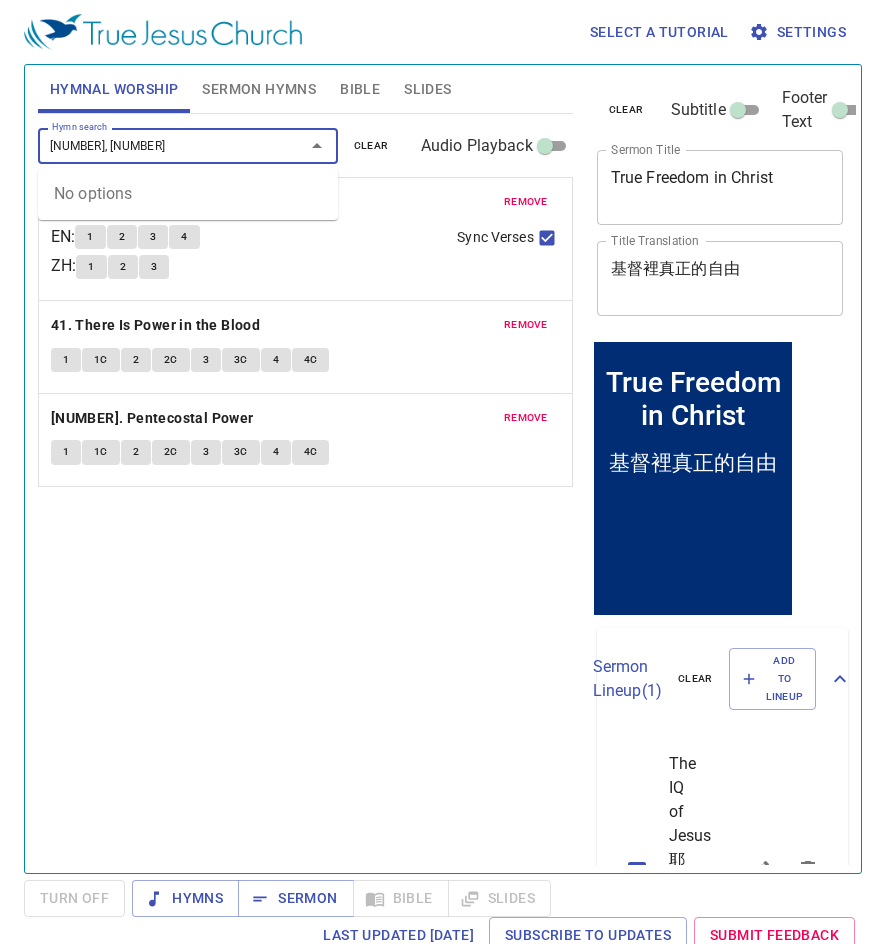 drag, startPoint x: 72, startPoint y: 146, endPoint x: 133, endPoint y: 142, distance: 61.13101 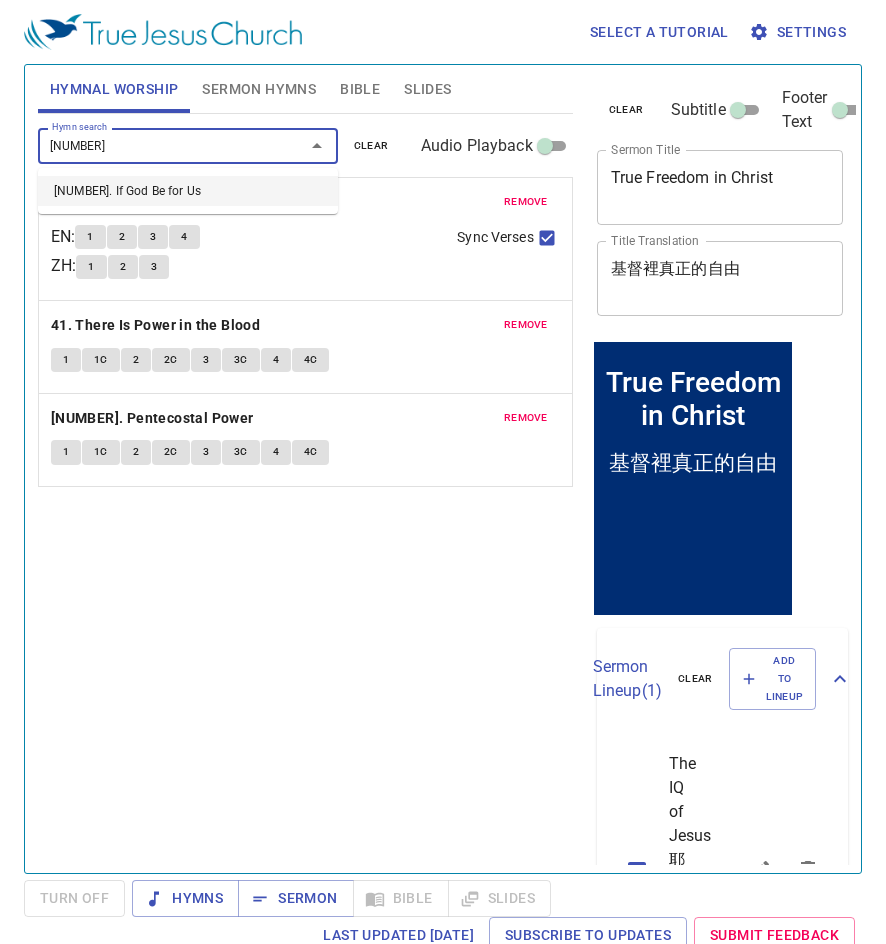 click on "370. If God Be for Us" at bounding box center (188, 191) 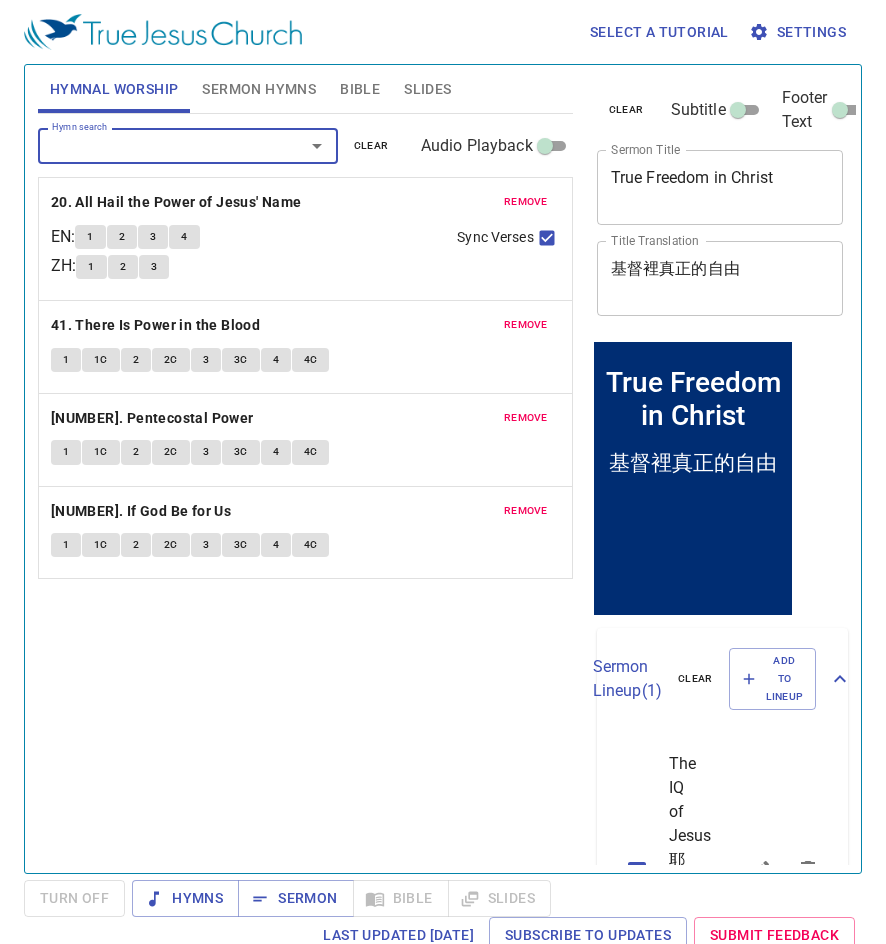 click on "Hymn search" at bounding box center (158, 145) 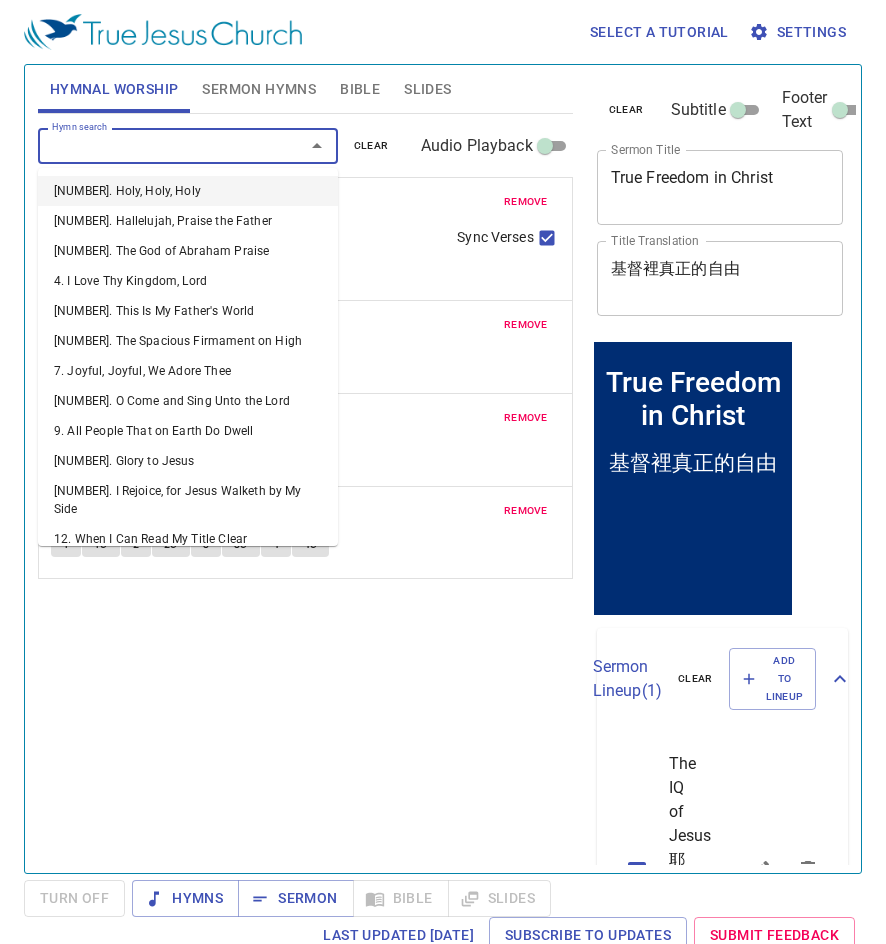 paste on "344" 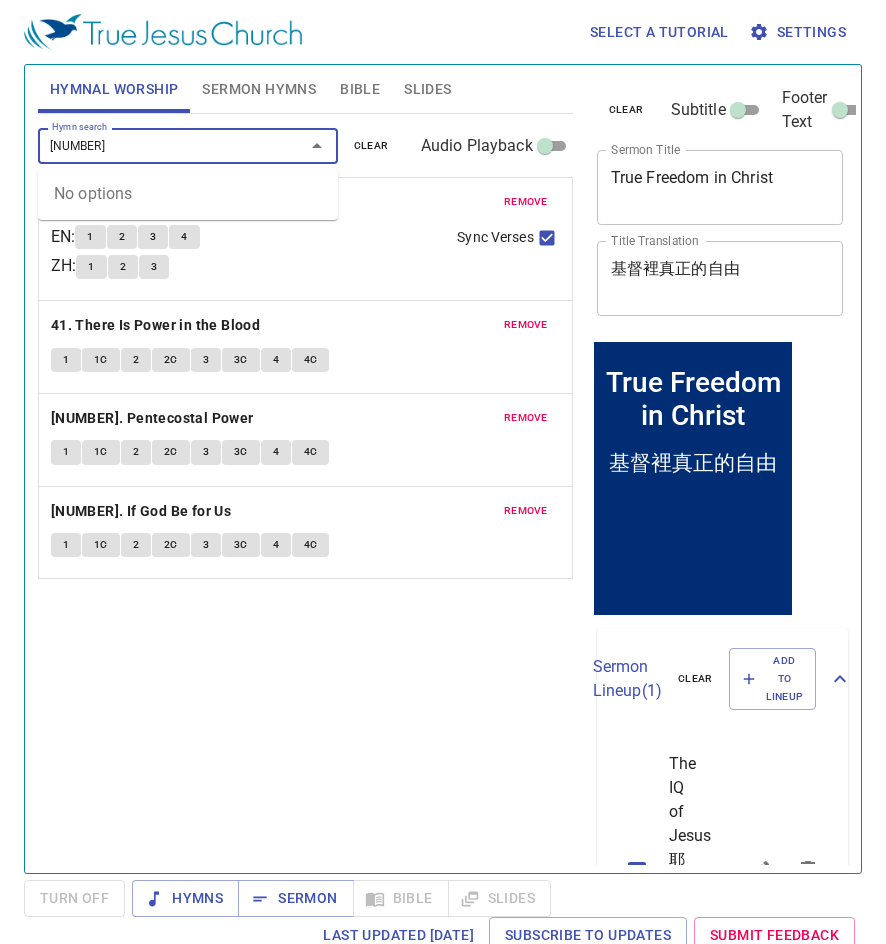 click on "344" at bounding box center [158, 145] 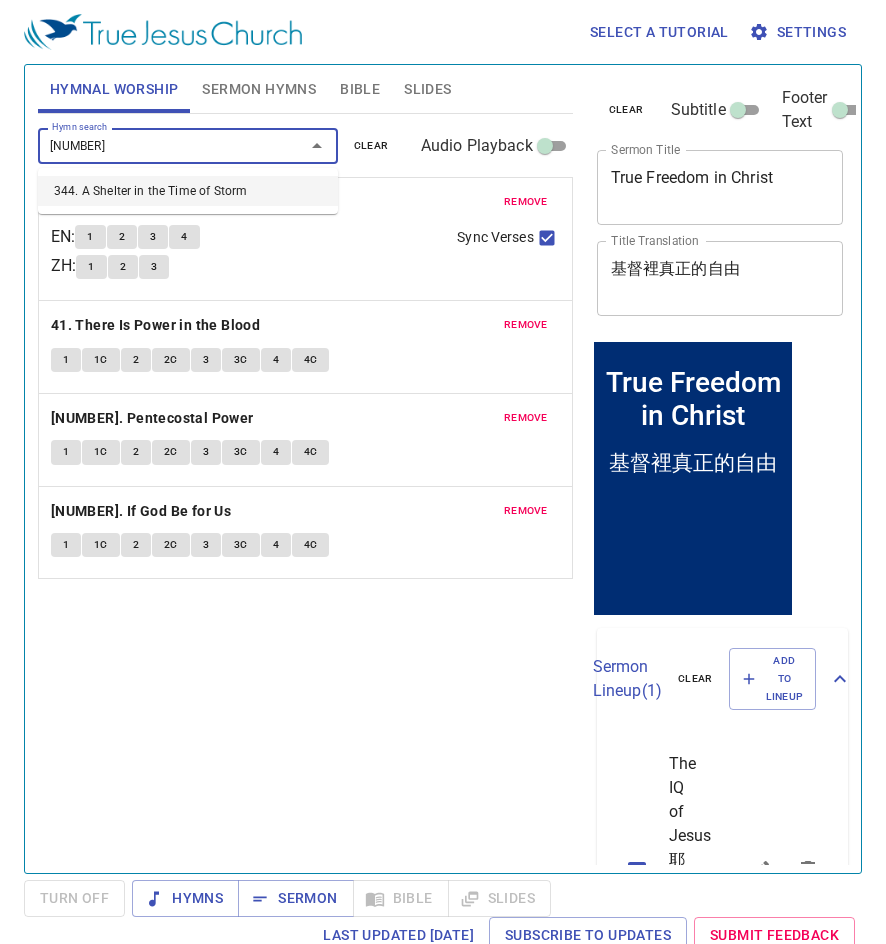 click on "344. A Shelter in the Time of Storm" at bounding box center [188, 191] 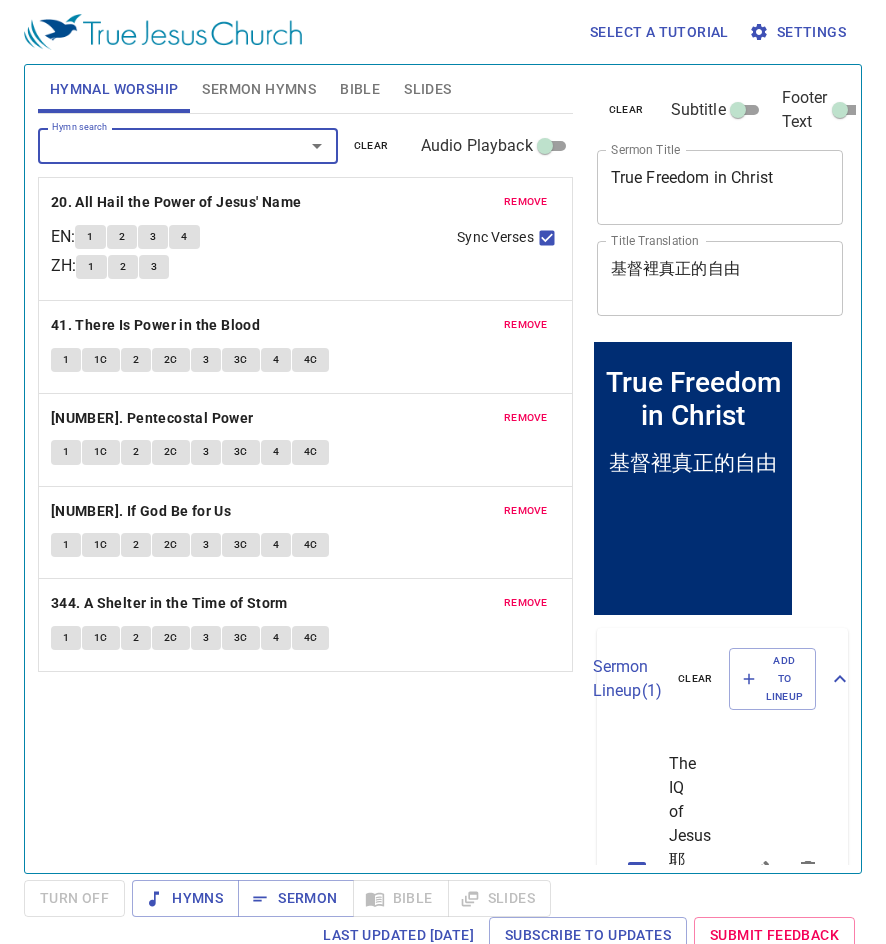 click on "Sermon Hymns" at bounding box center (259, 89) 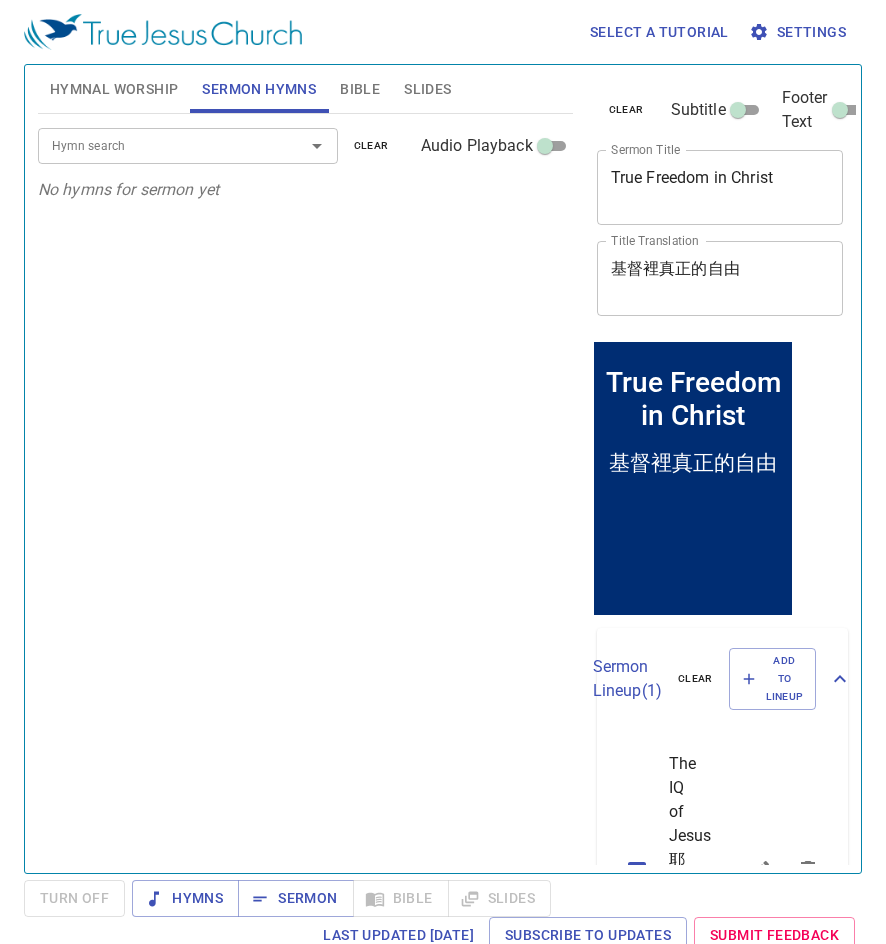 click on "Hymn search" at bounding box center (158, 145) 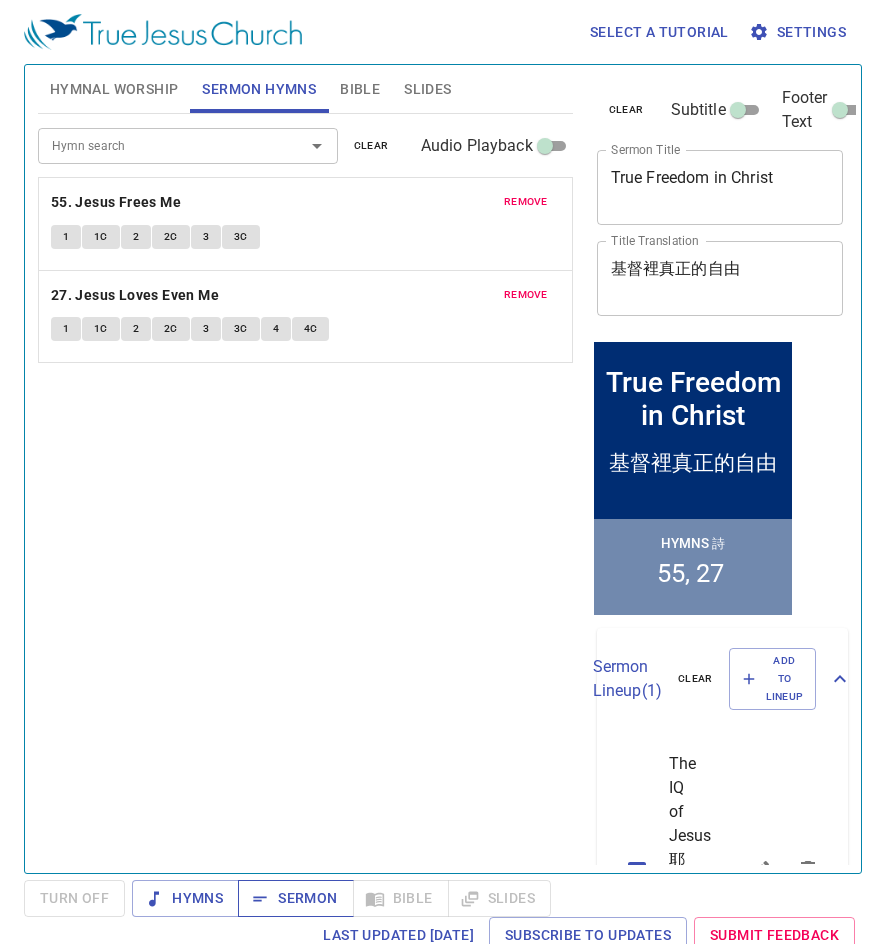click on "Sermon" at bounding box center (185, 898) 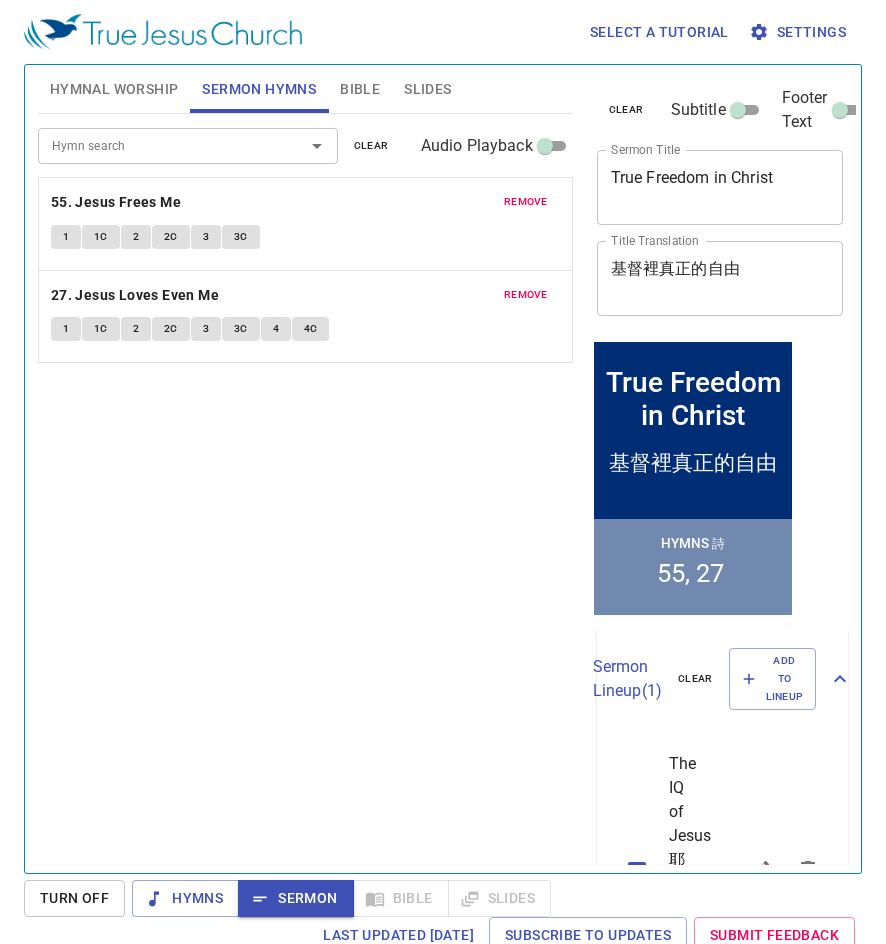 click on "Hymnal Worship" at bounding box center (114, 89) 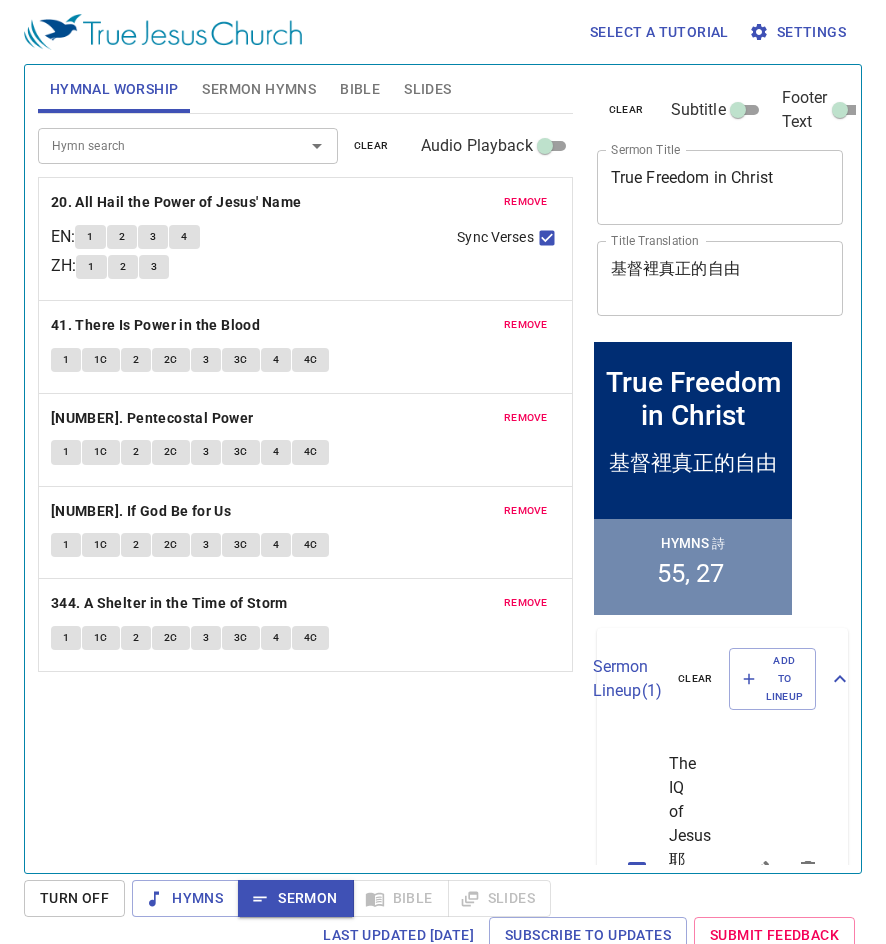click on "Sermon Hymns" at bounding box center (259, 89) 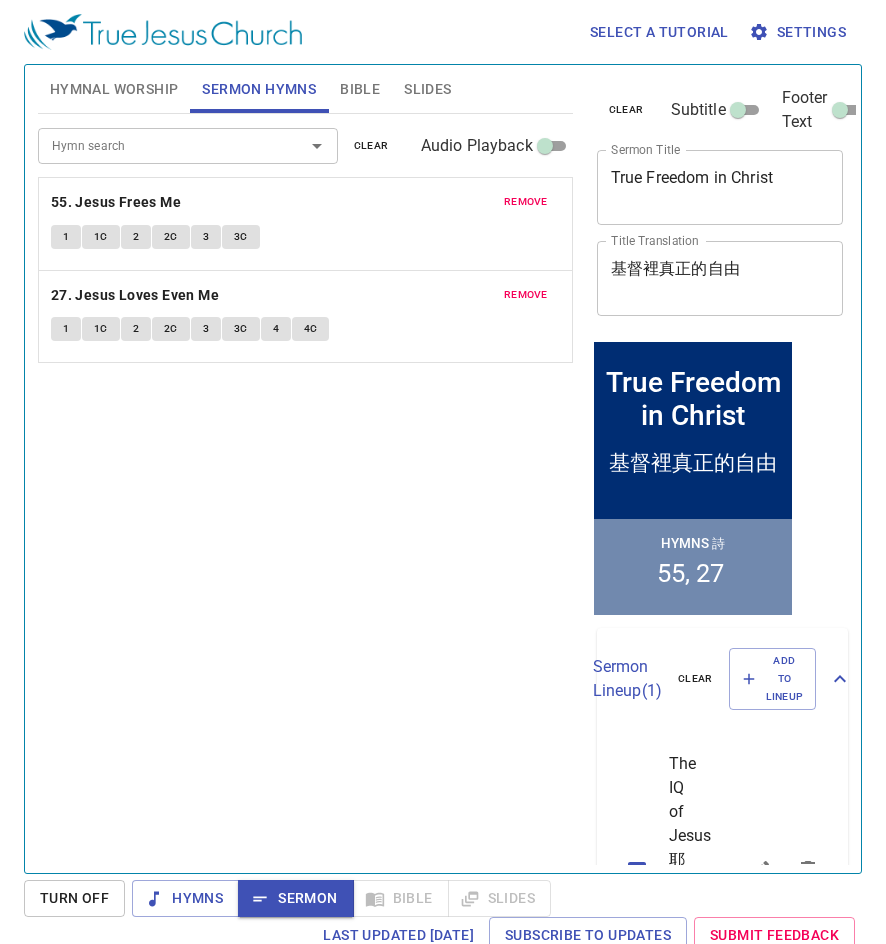 click on "Hymn search Hymn search   clear Audio Playback remove 55. Jesus Frees Me   1 1C 2 2C 3 3C remove 27. Jesus Loves Even Me   1 1C 2 2C 3 3C 4 4C" at bounding box center [305, 485] 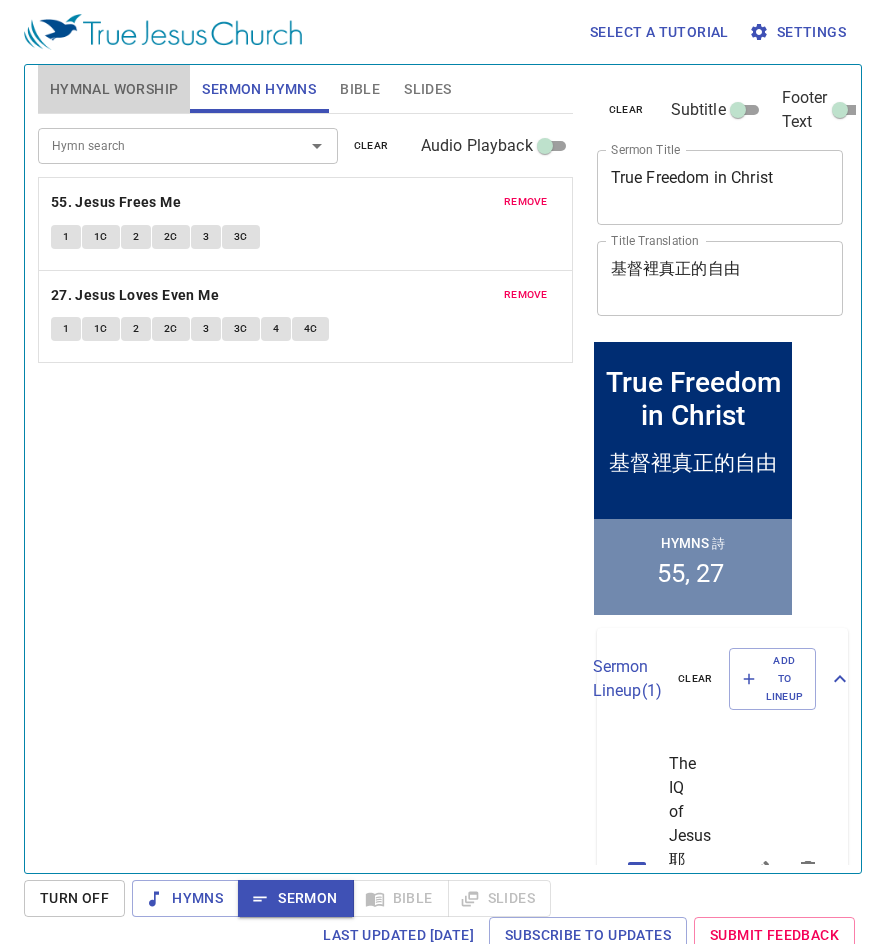 click on "Hymnal Worship" at bounding box center [114, 89] 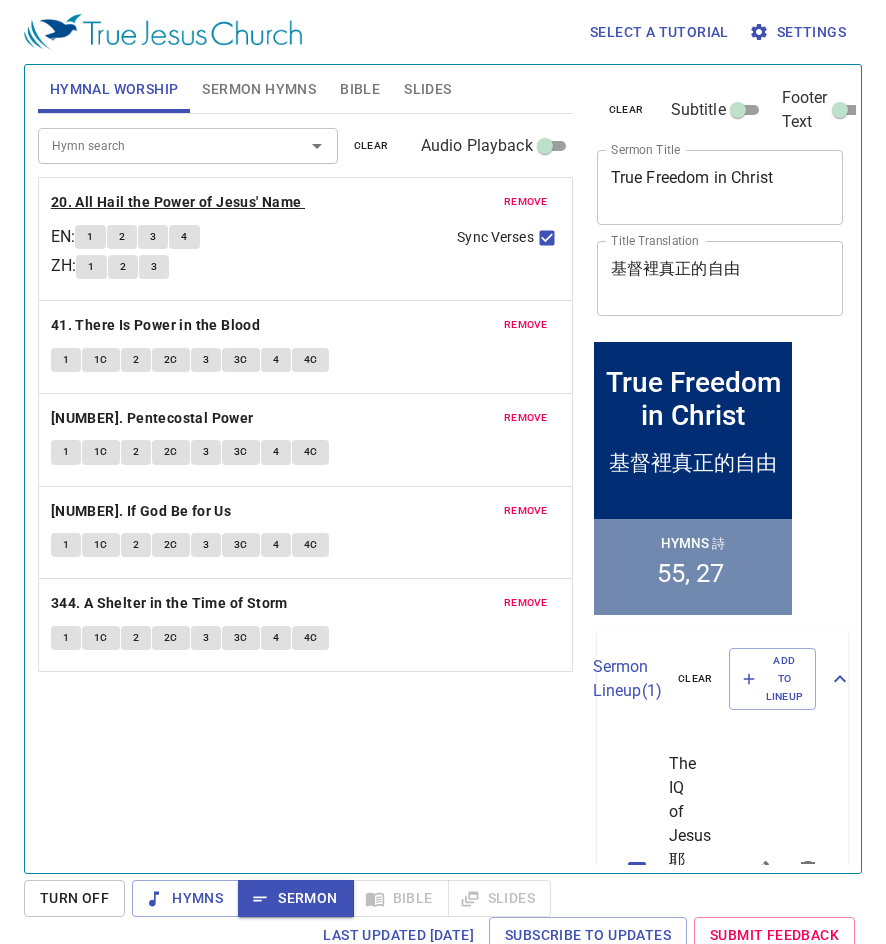 click on "20. All Hail the Power of Jesus' Name" at bounding box center (176, 202) 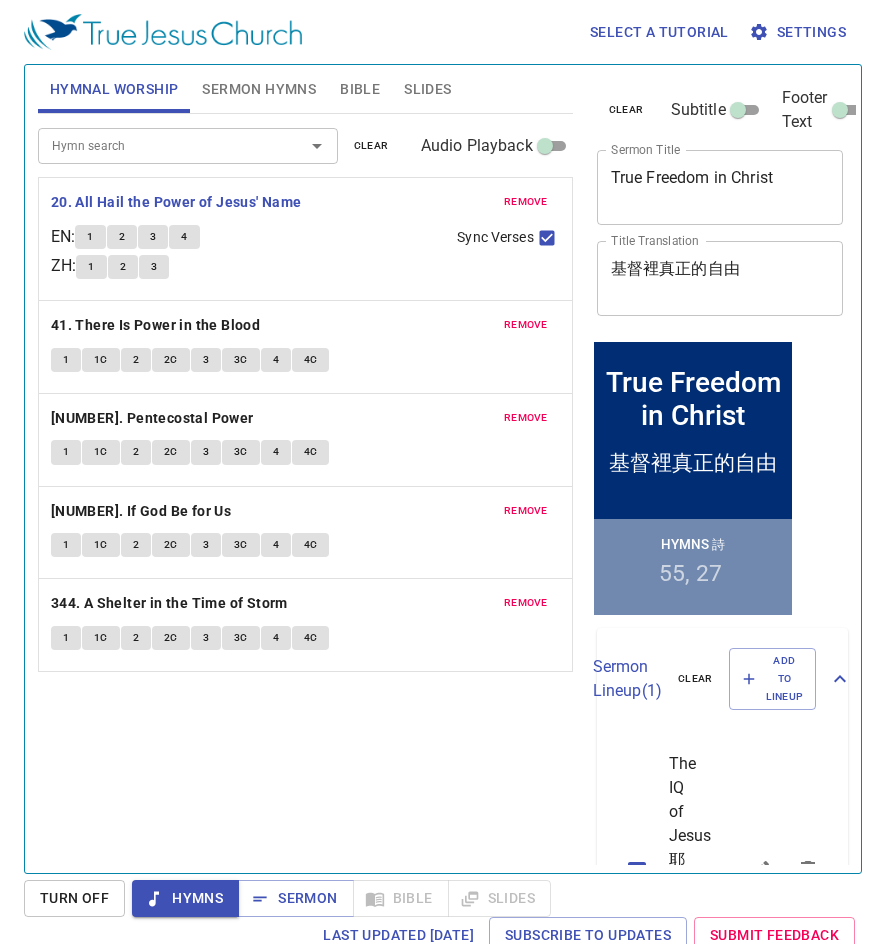 click on "1" at bounding box center (90, 237) 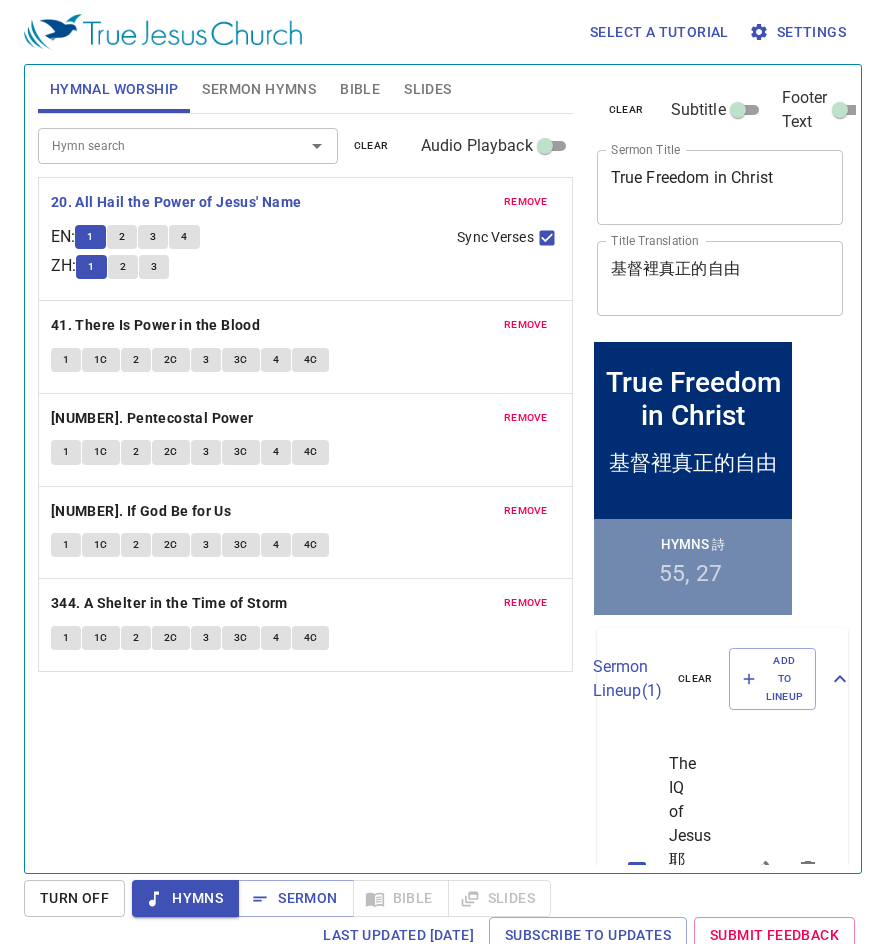 click on "2" at bounding box center [122, 237] 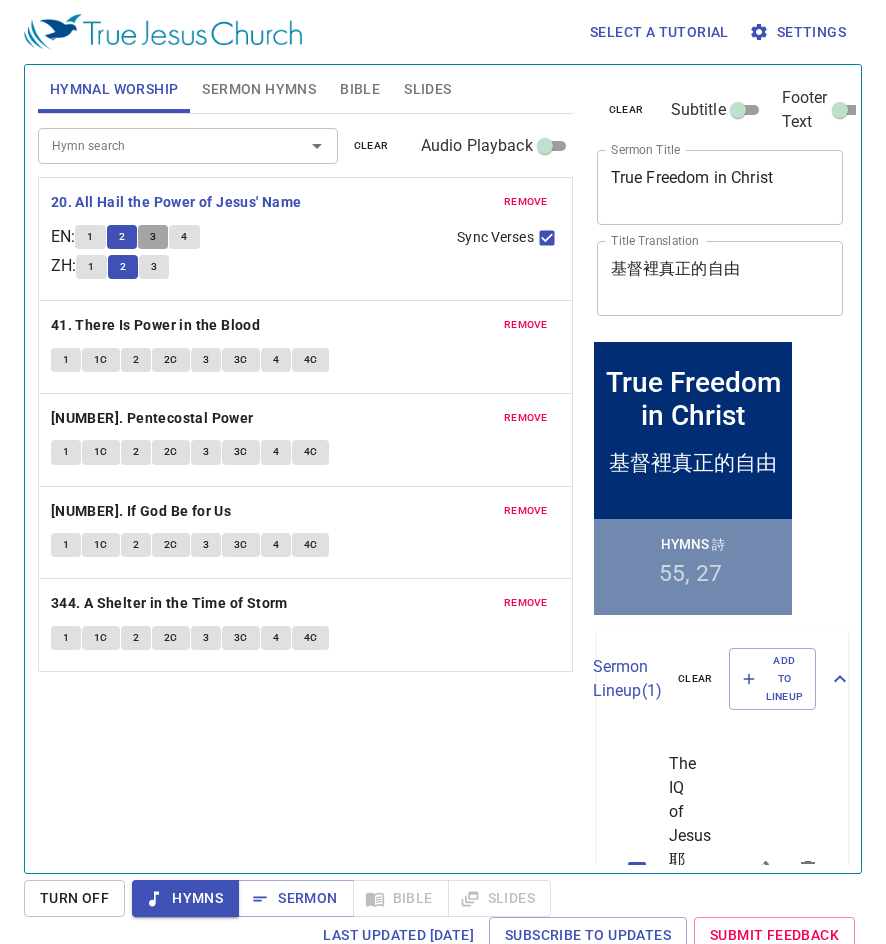 click on "3" at bounding box center [90, 237] 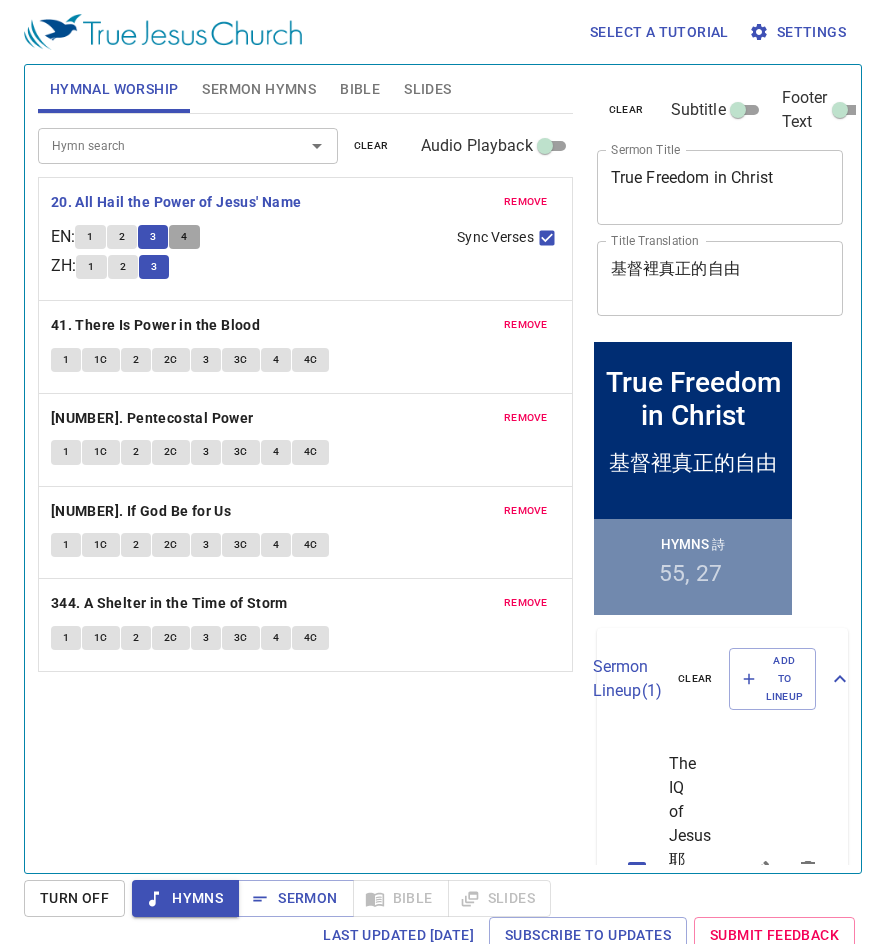 click on "4" at bounding box center (184, 237) 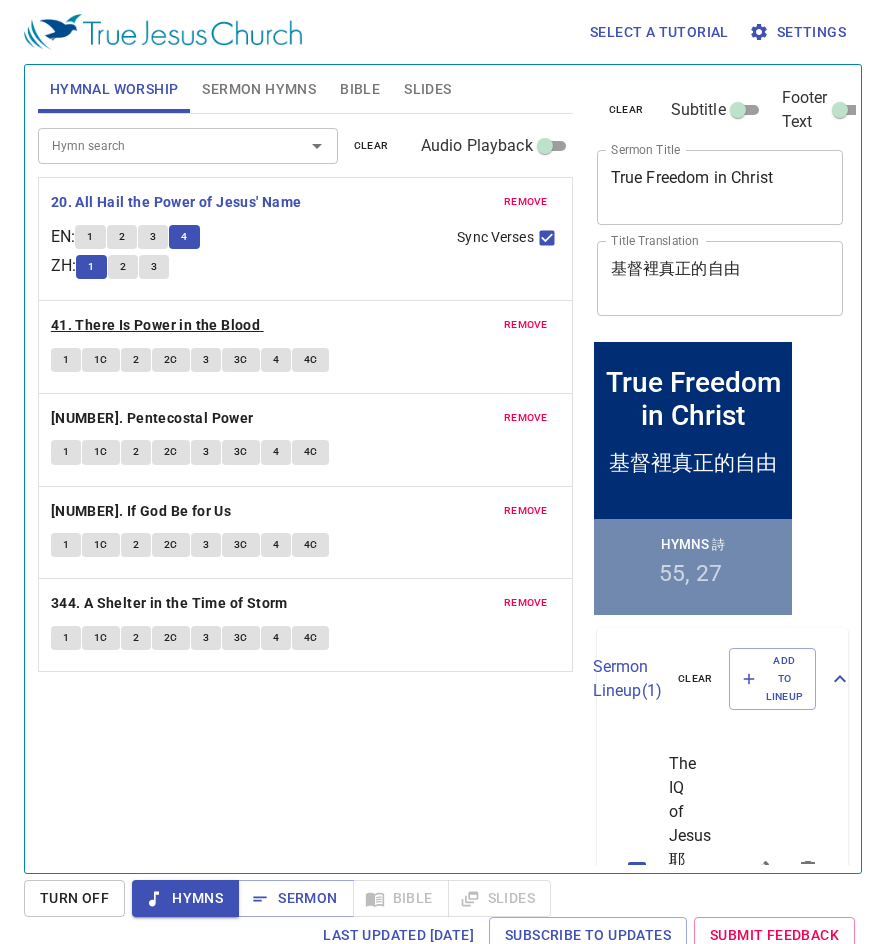 click on "41. There Is Power in the Blood" at bounding box center (176, 202) 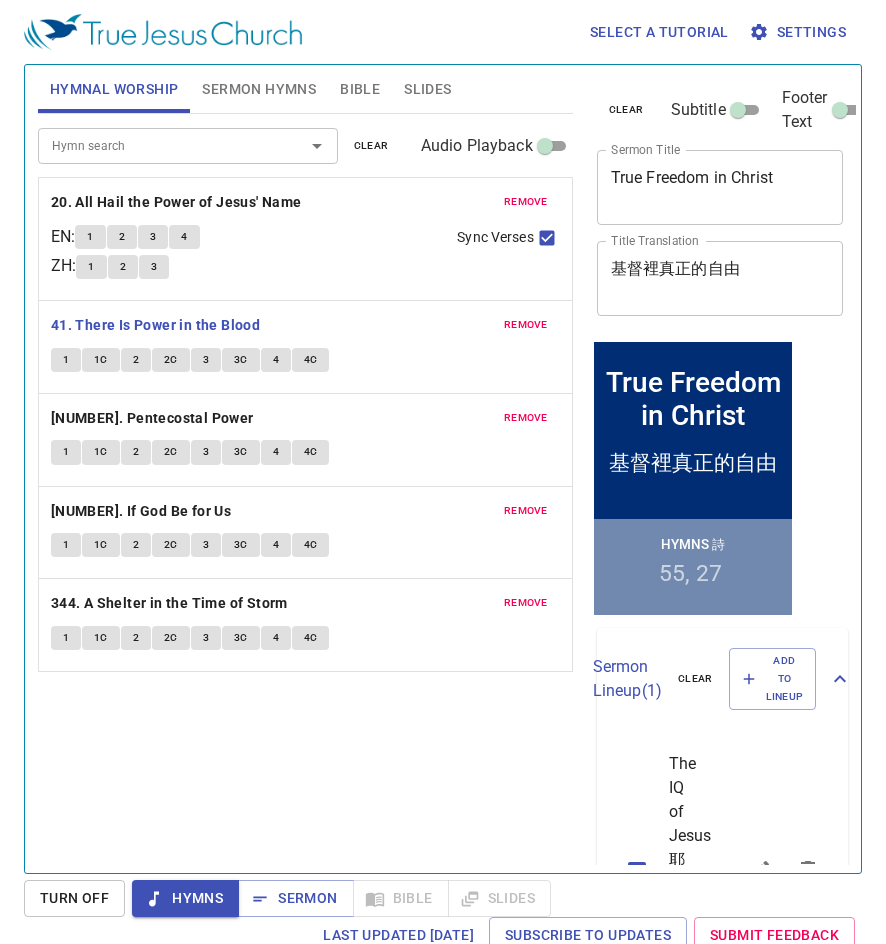 click on "1" at bounding box center [66, 360] 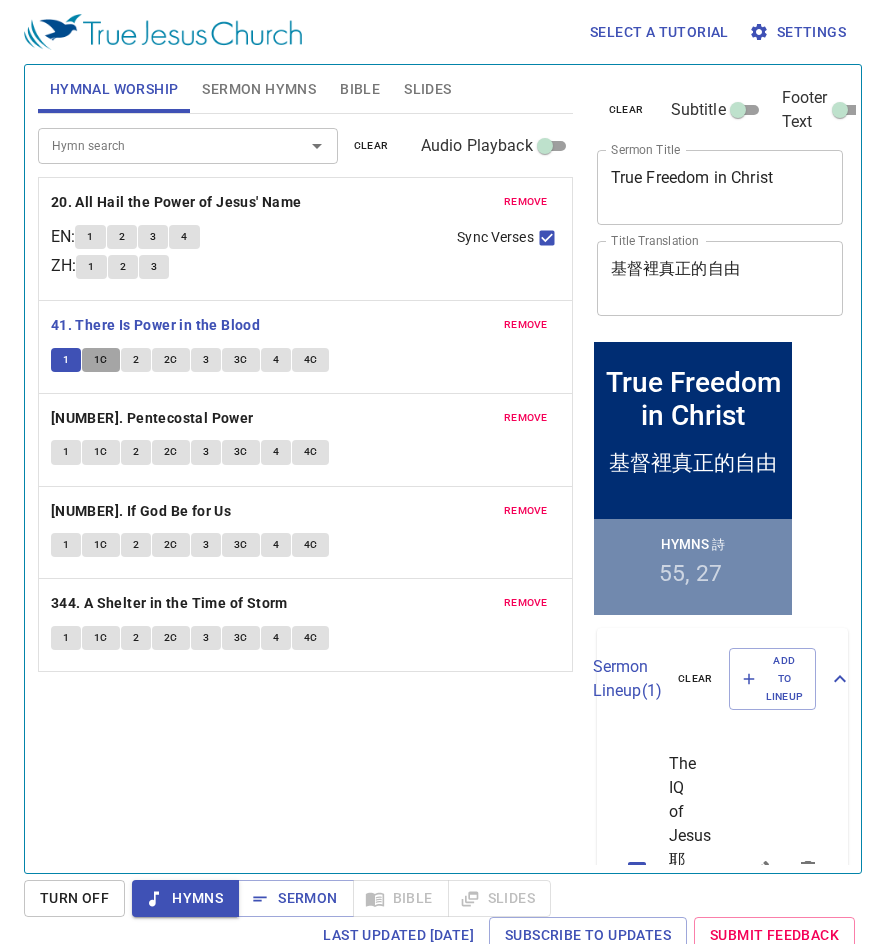 click on "1C" at bounding box center (101, 360) 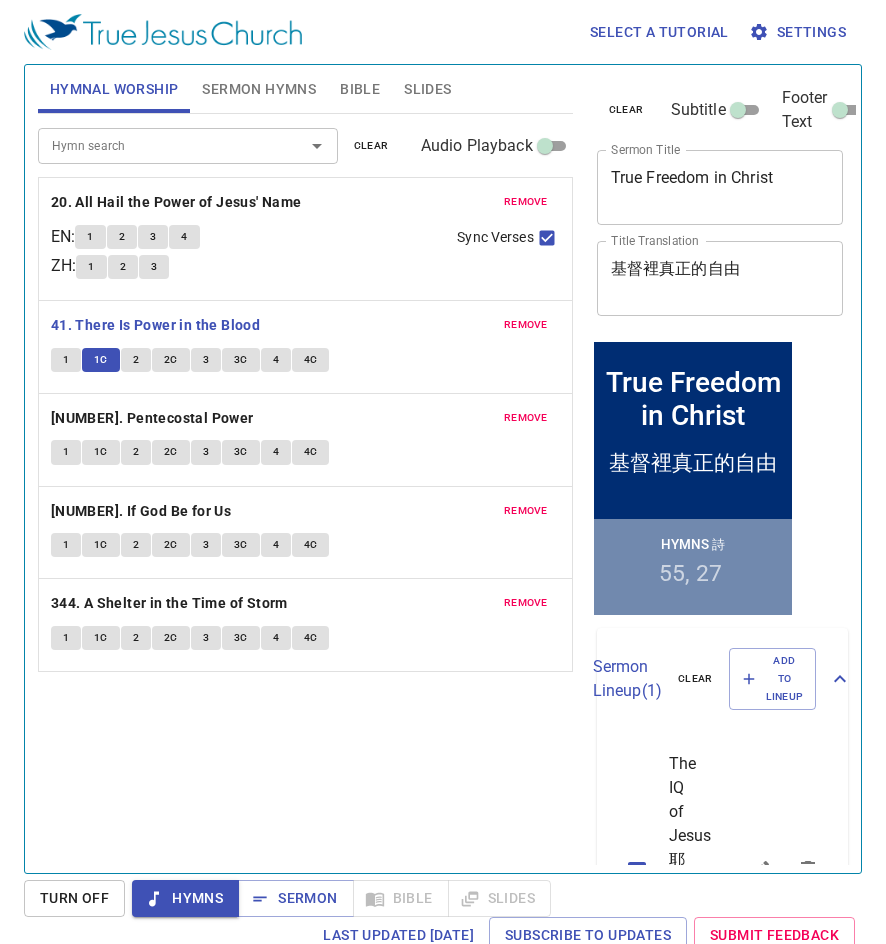 click on "2" at bounding box center [66, 360] 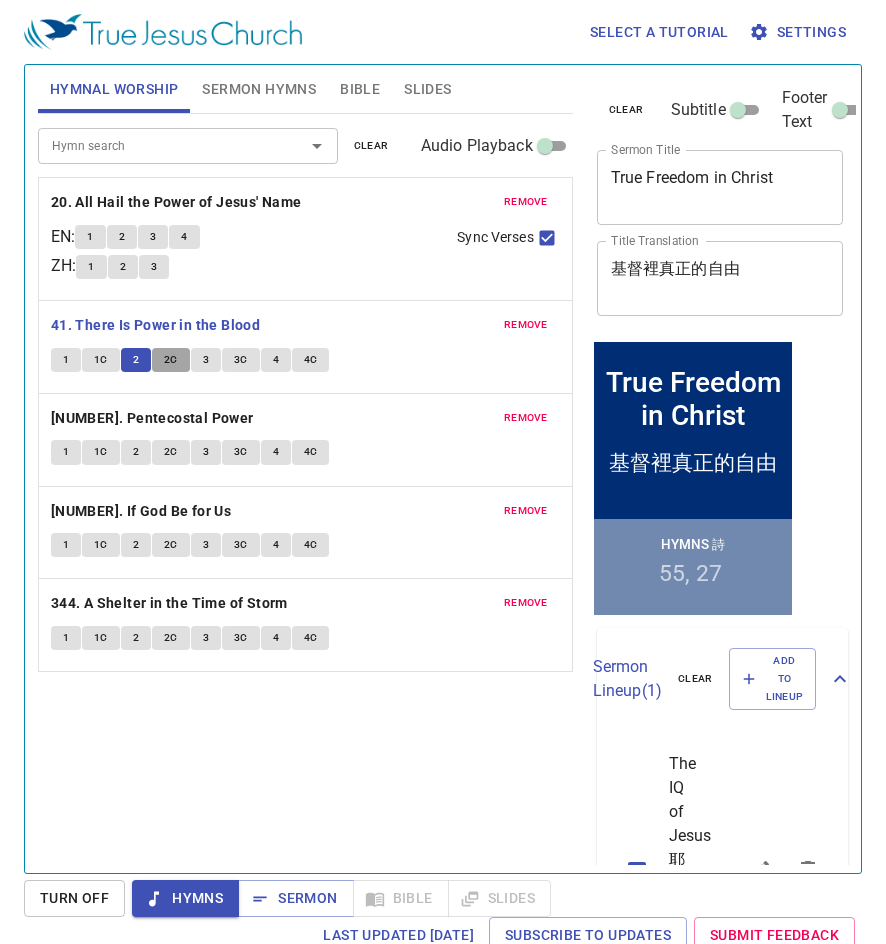 click on "2C" at bounding box center (66, 360) 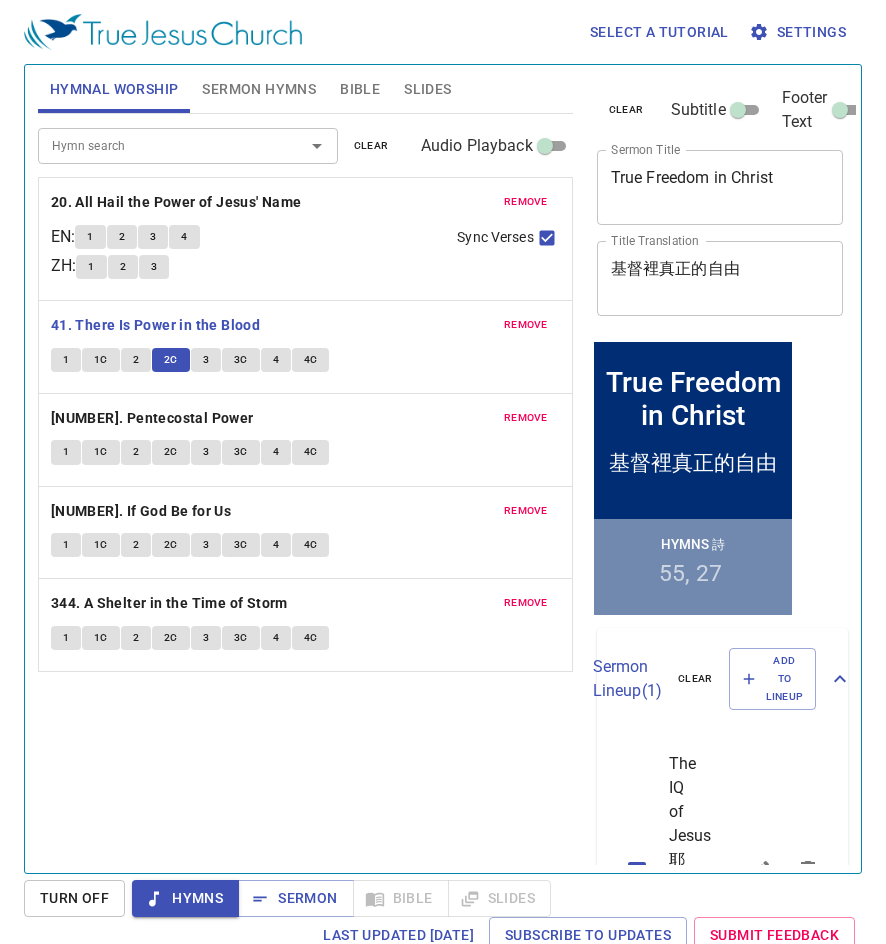 click on "3" at bounding box center [206, 360] 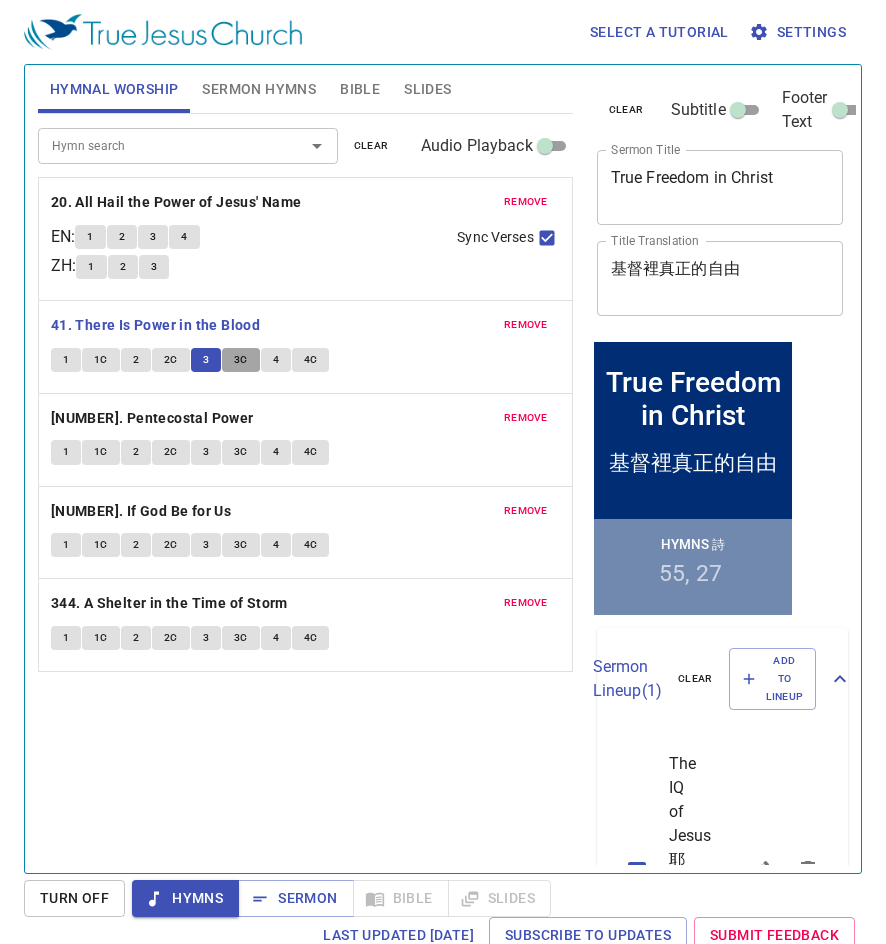 click on "3C" at bounding box center (66, 360) 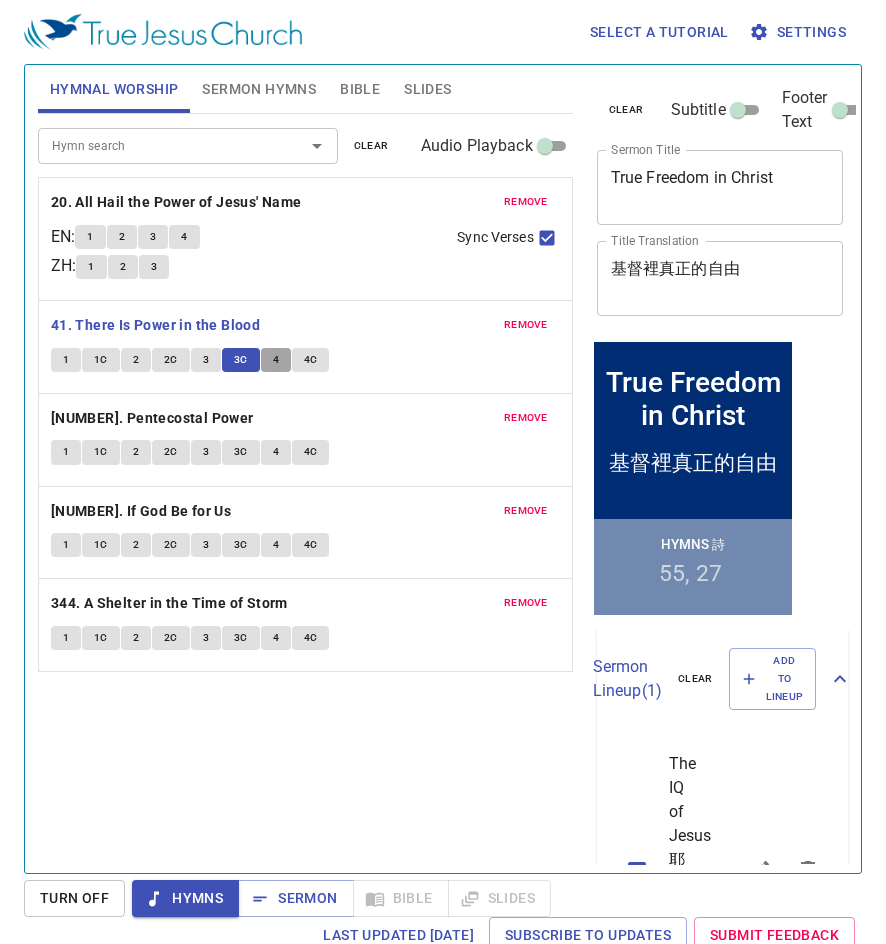 click on "4" at bounding box center (66, 360) 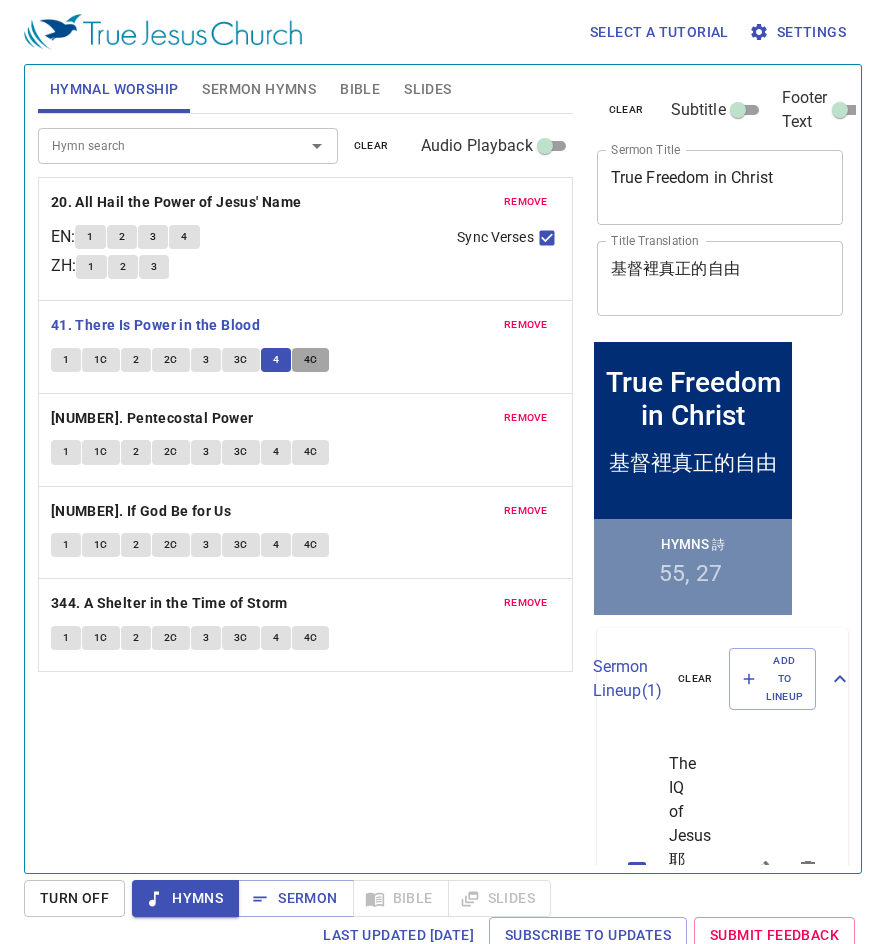 click on "4C" at bounding box center (66, 360) 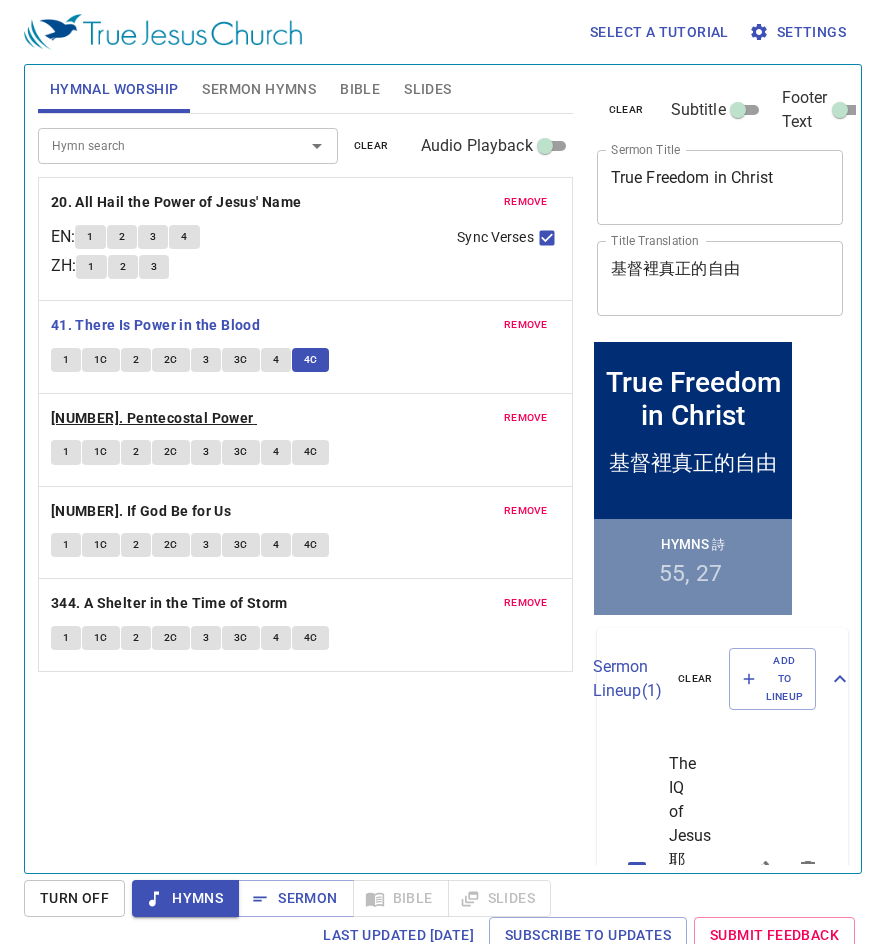 click on "247. Pentecostal Power" at bounding box center (176, 202) 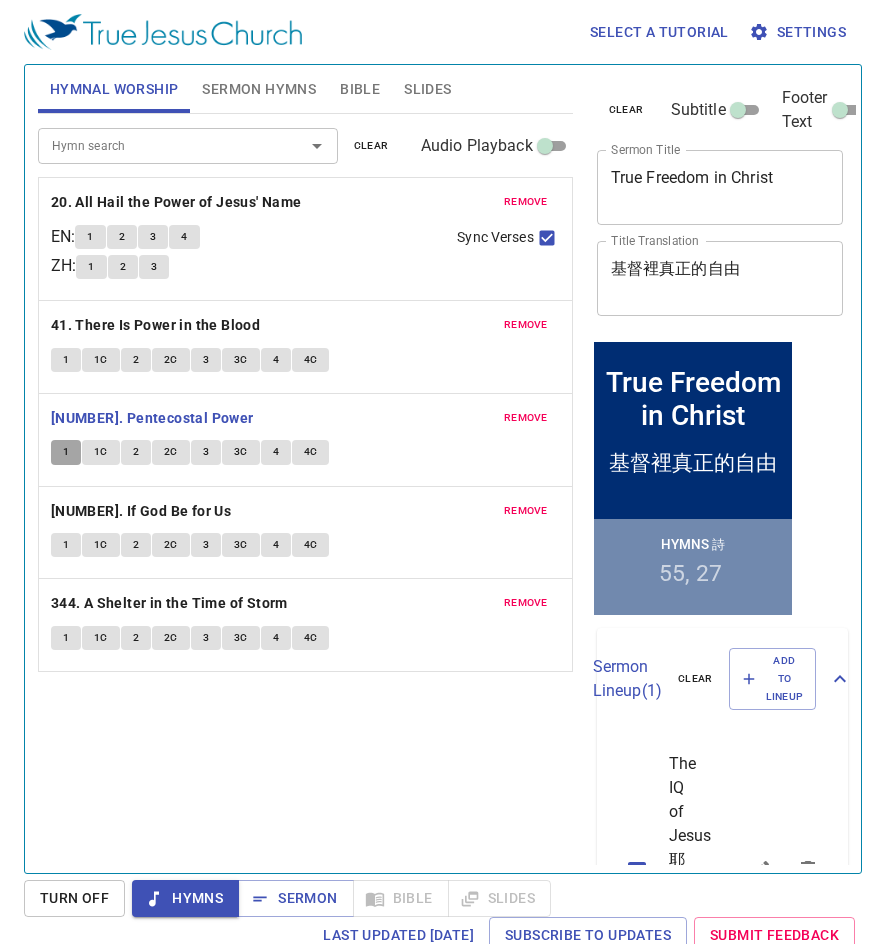 click on "1" at bounding box center (66, 452) 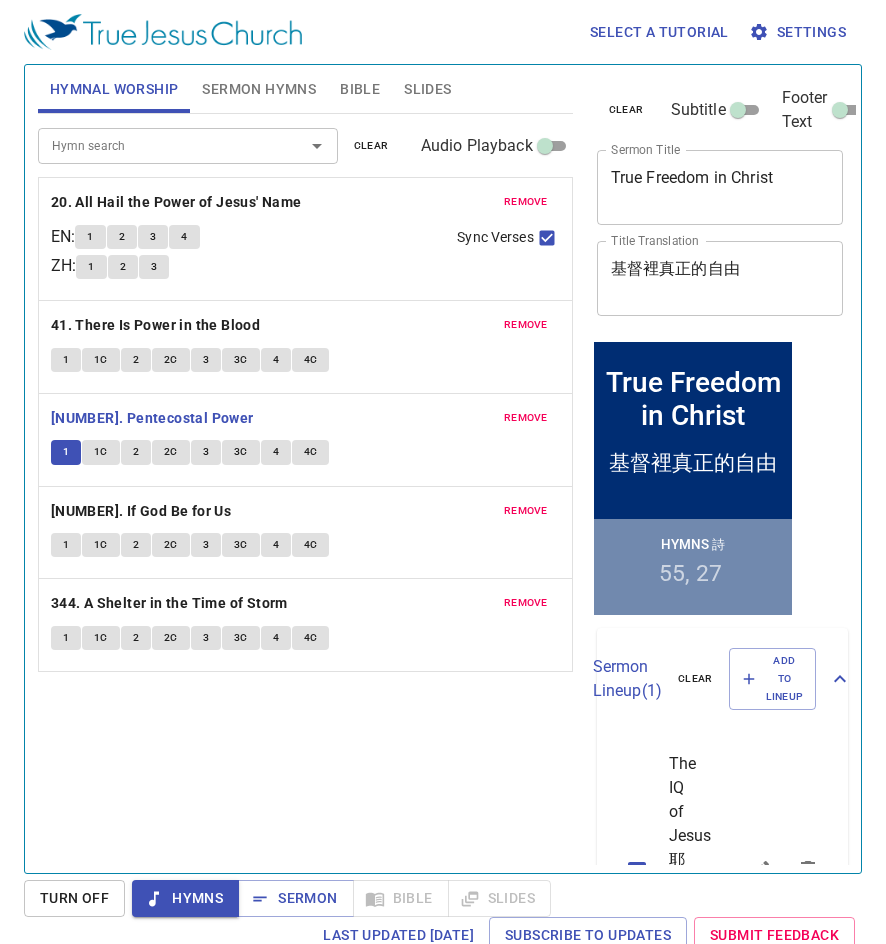 click on "1C" at bounding box center [101, 452] 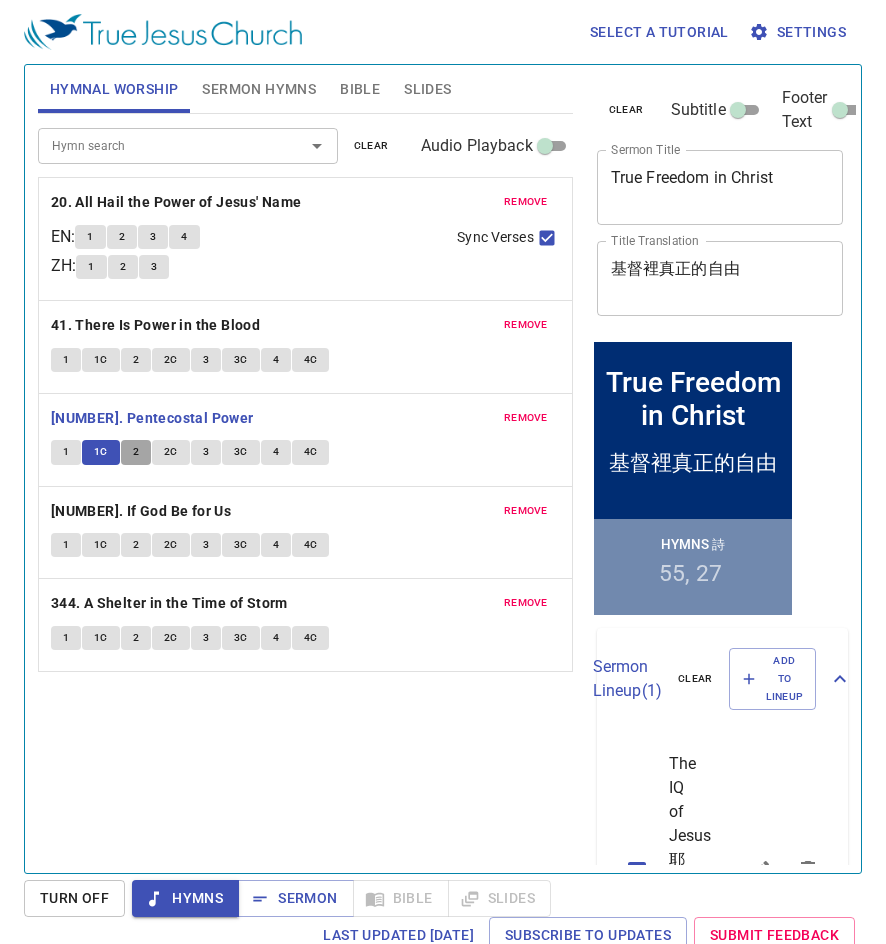 click on "2" at bounding box center [136, 452] 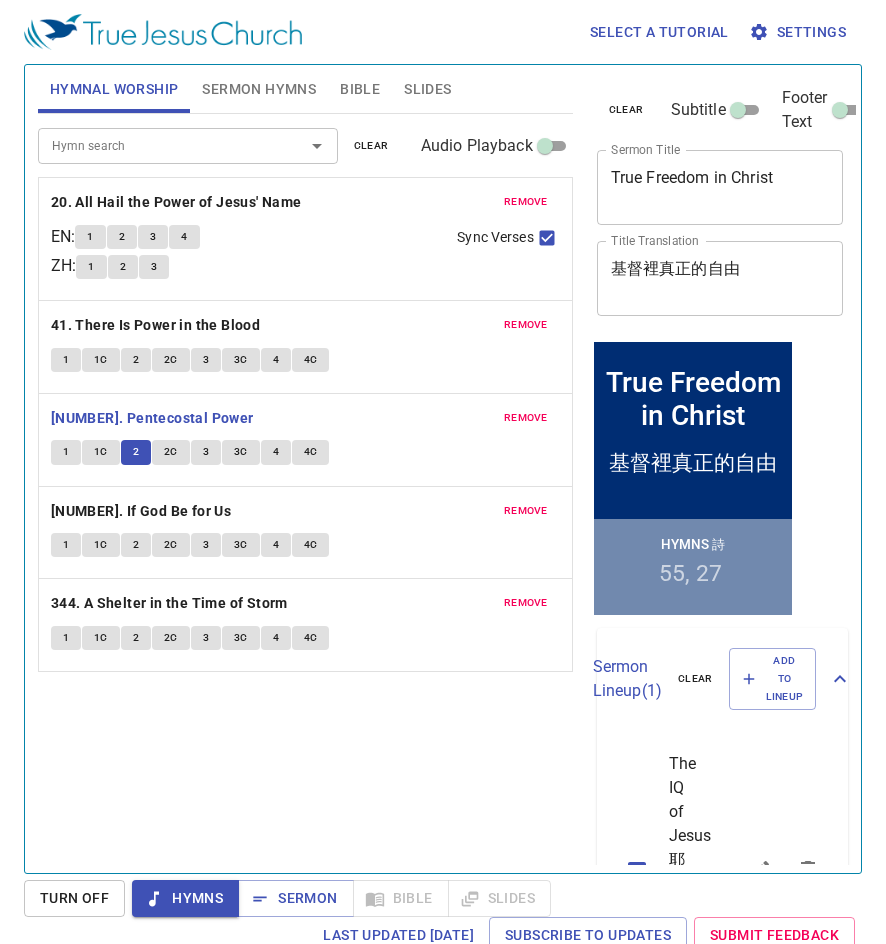click on "2C" at bounding box center [171, 452] 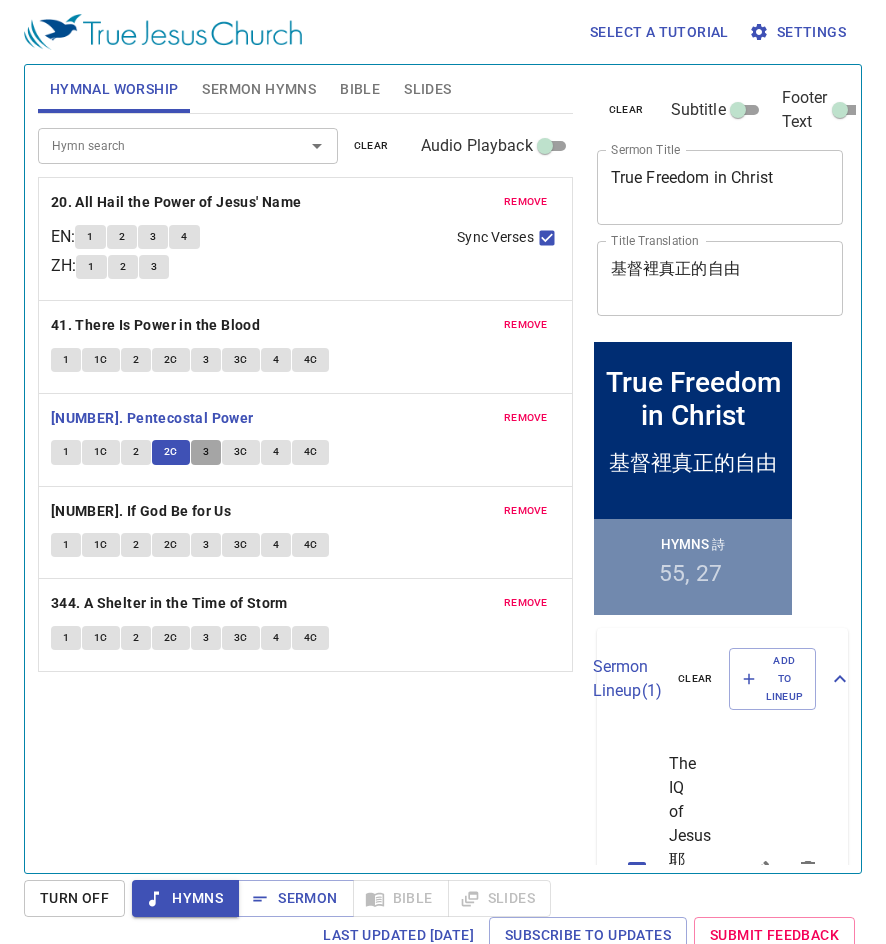 click on "3" at bounding box center (66, 452) 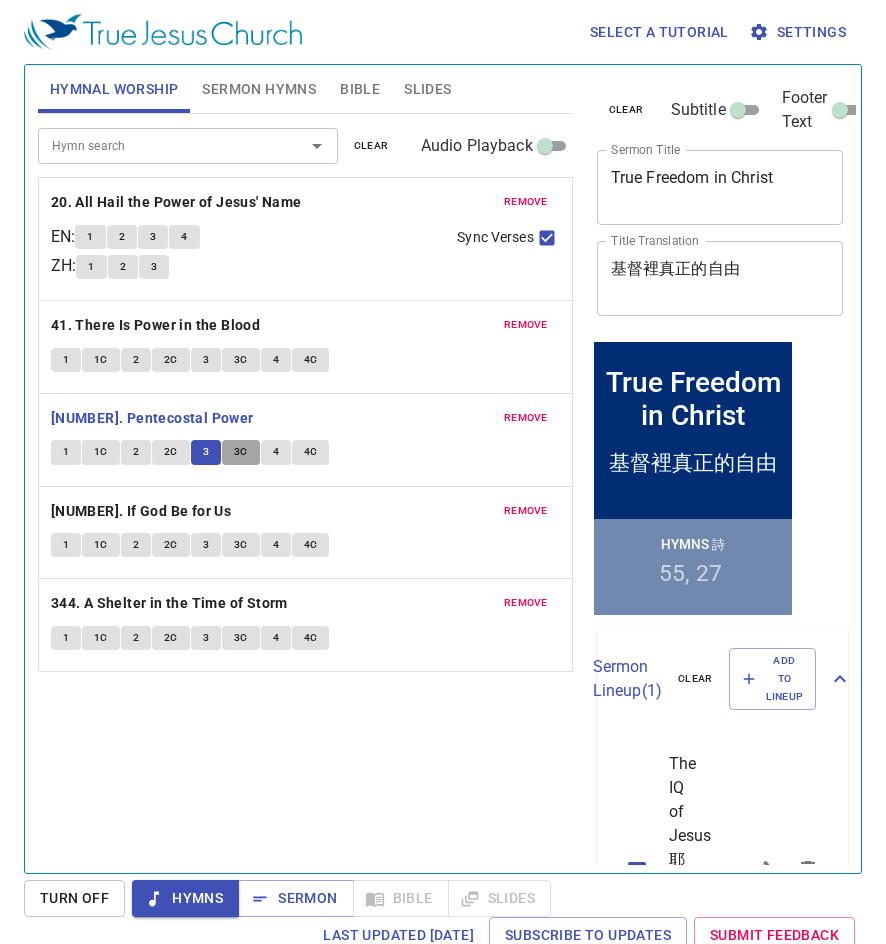 click on "3C" at bounding box center [66, 452] 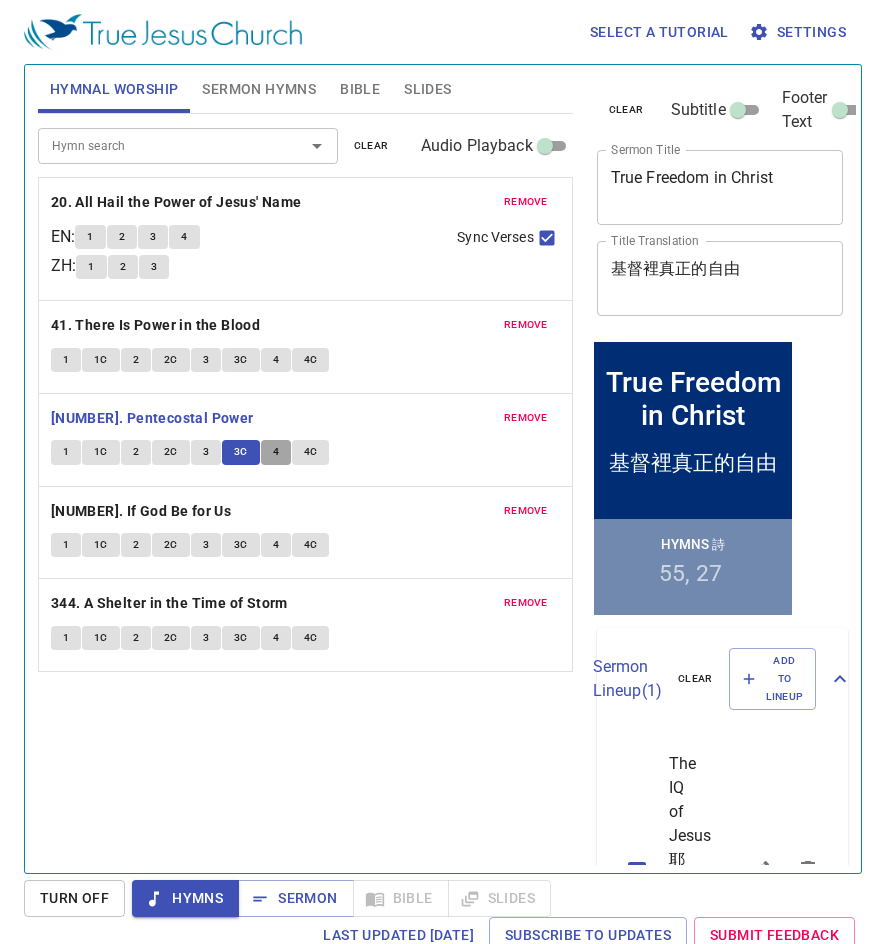 click on "4" at bounding box center [66, 452] 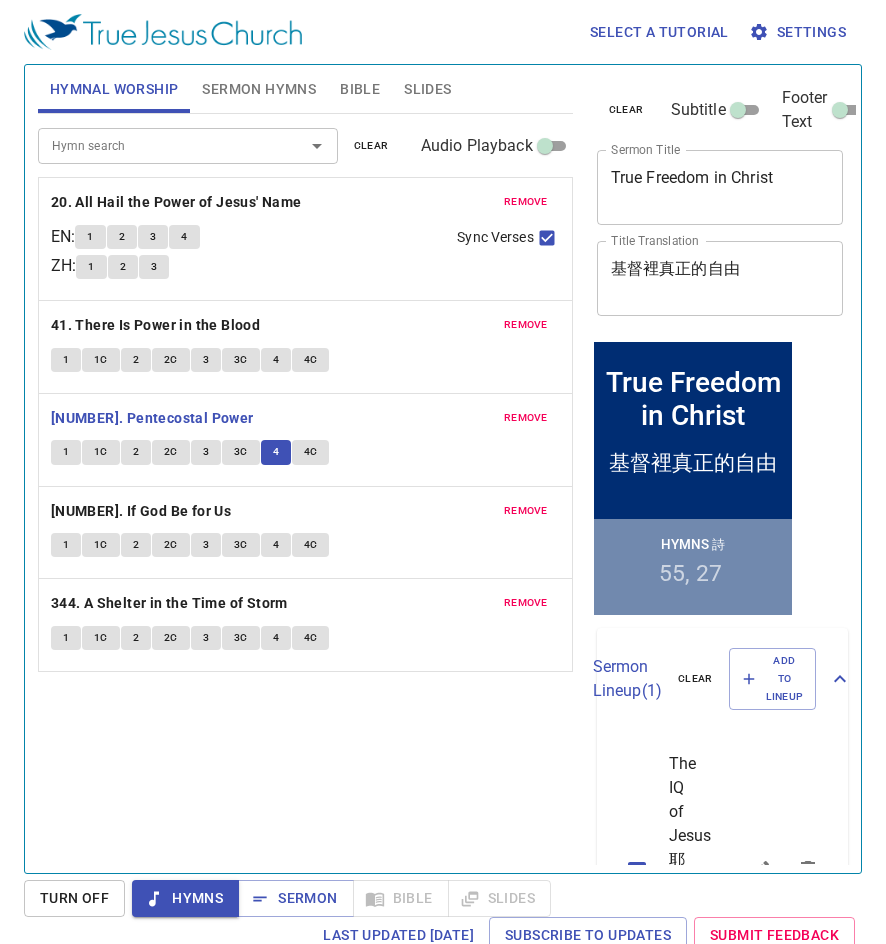 click on "4C" at bounding box center (311, 452) 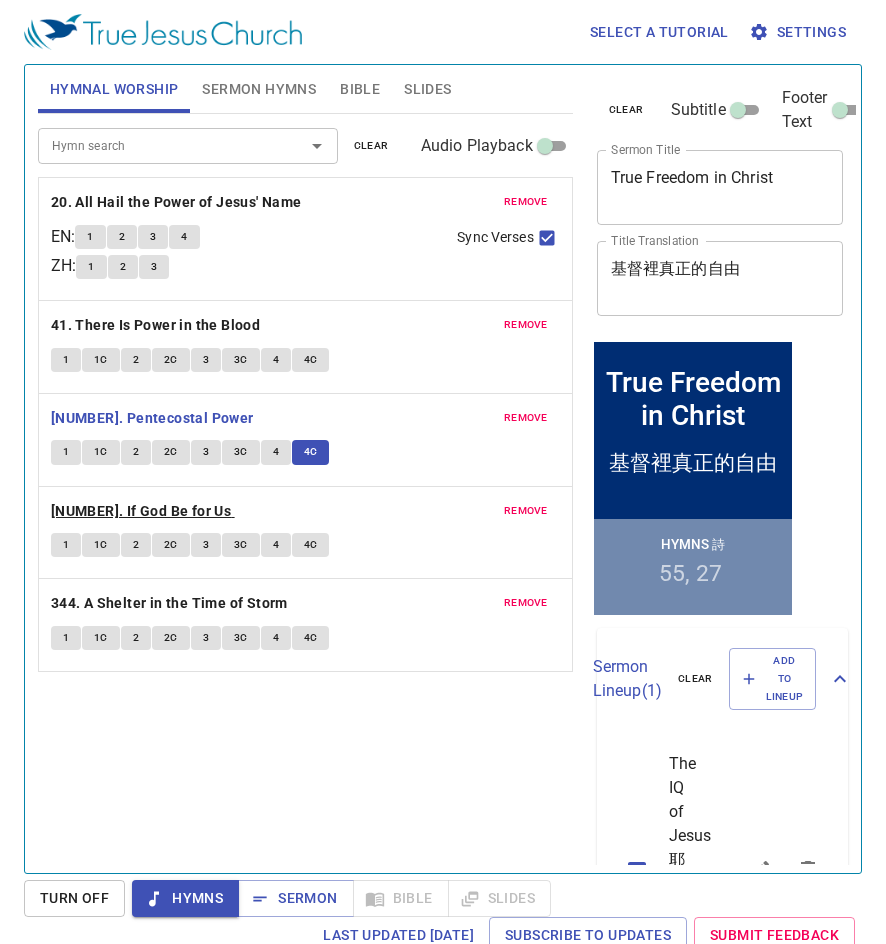 click on "370. If God Be for Us" at bounding box center [176, 202] 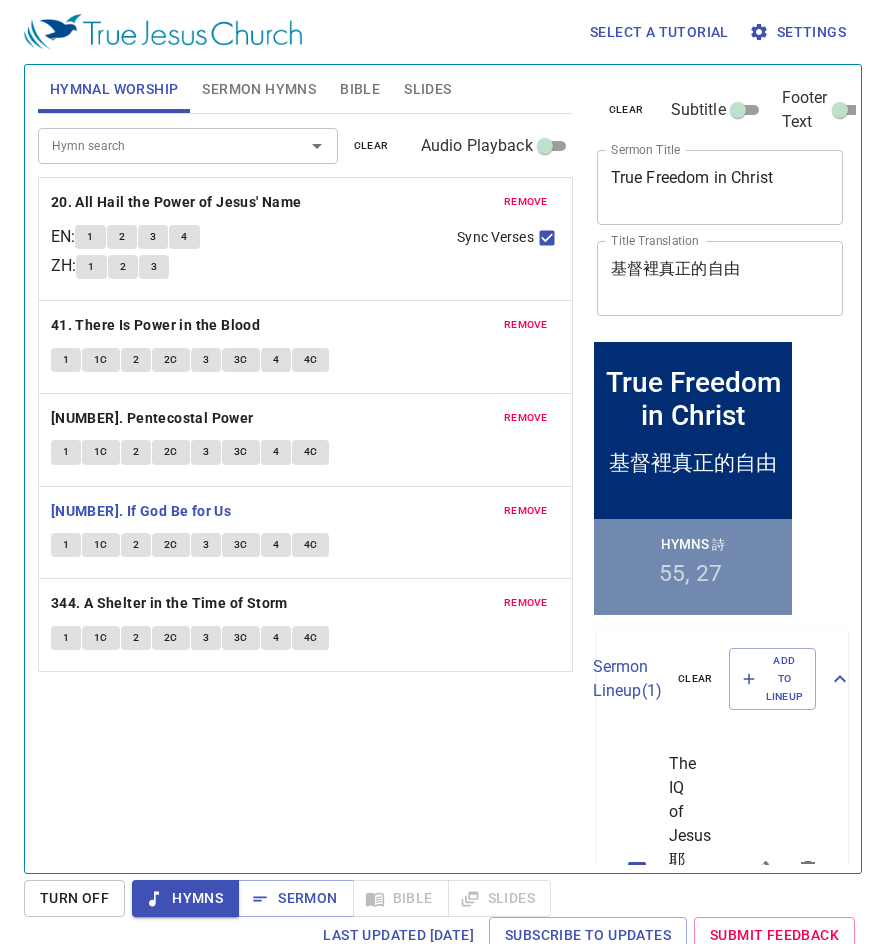 click on "1" at bounding box center [66, 545] 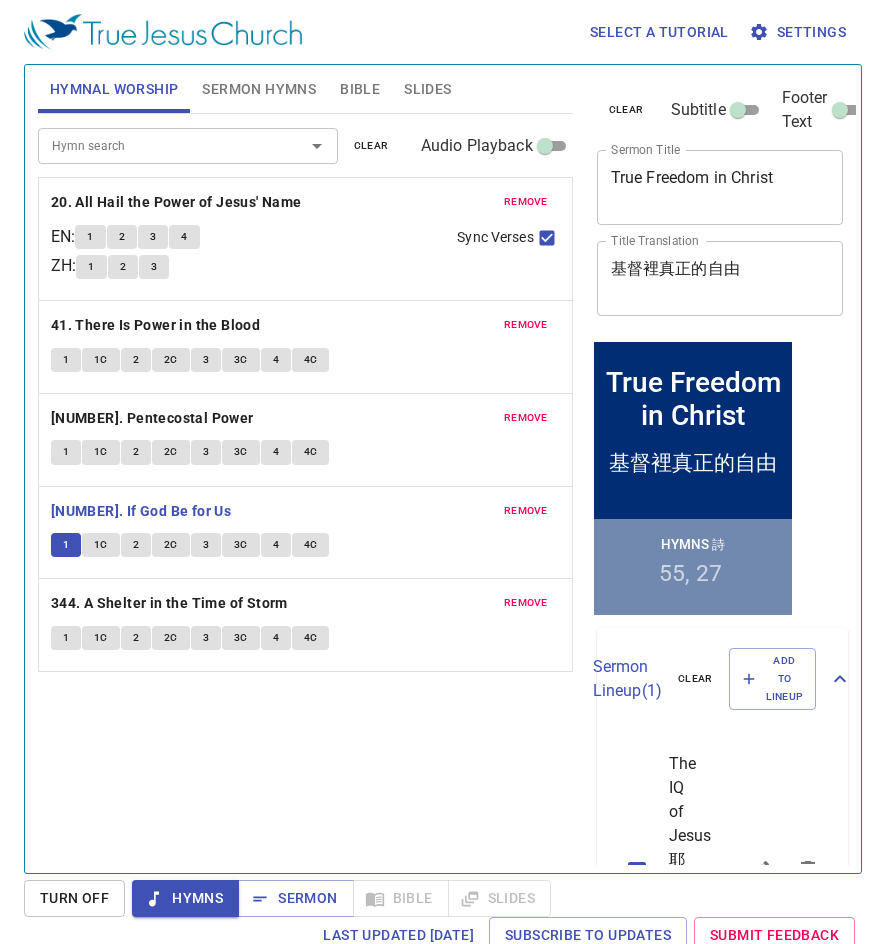 click on "1C" at bounding box center [101, 545] 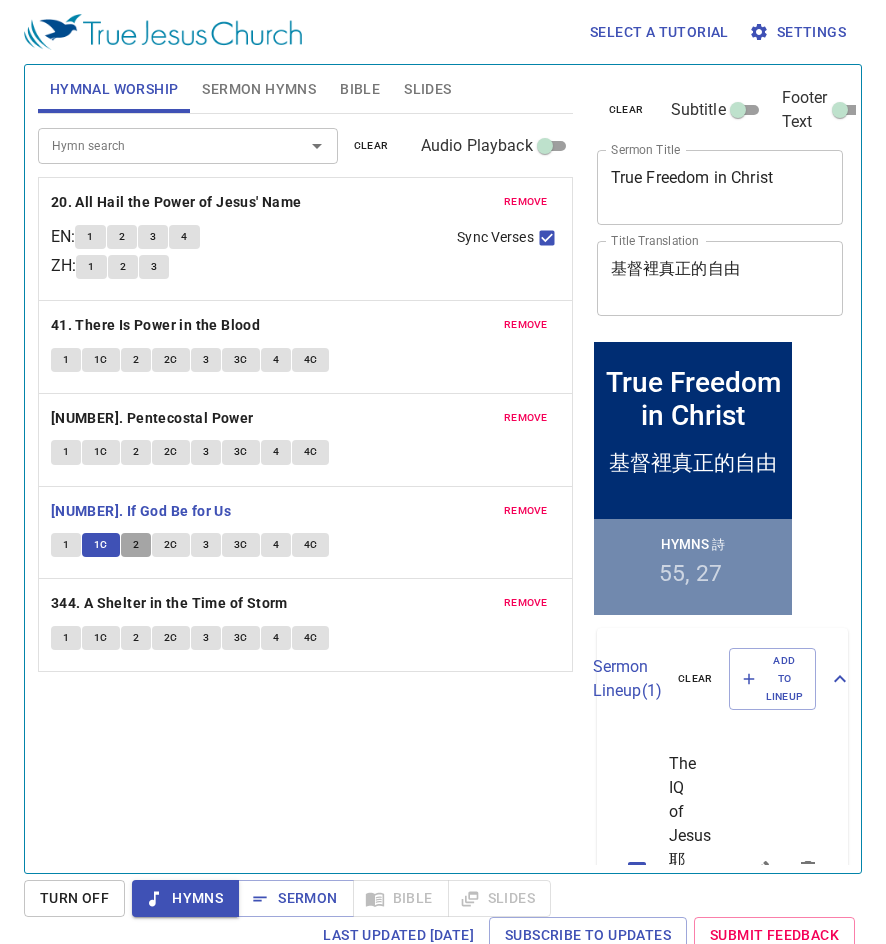 click on "2" at bounding box center (136, 545) 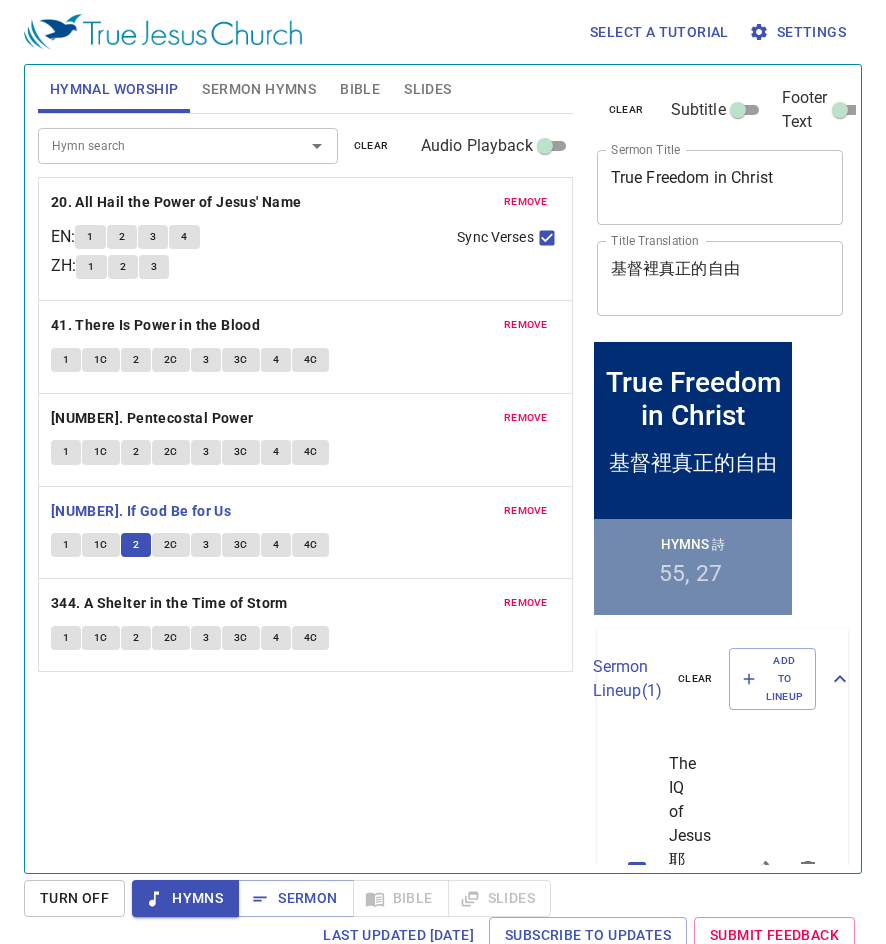 click on "2C" at bounding box center [66, 545] 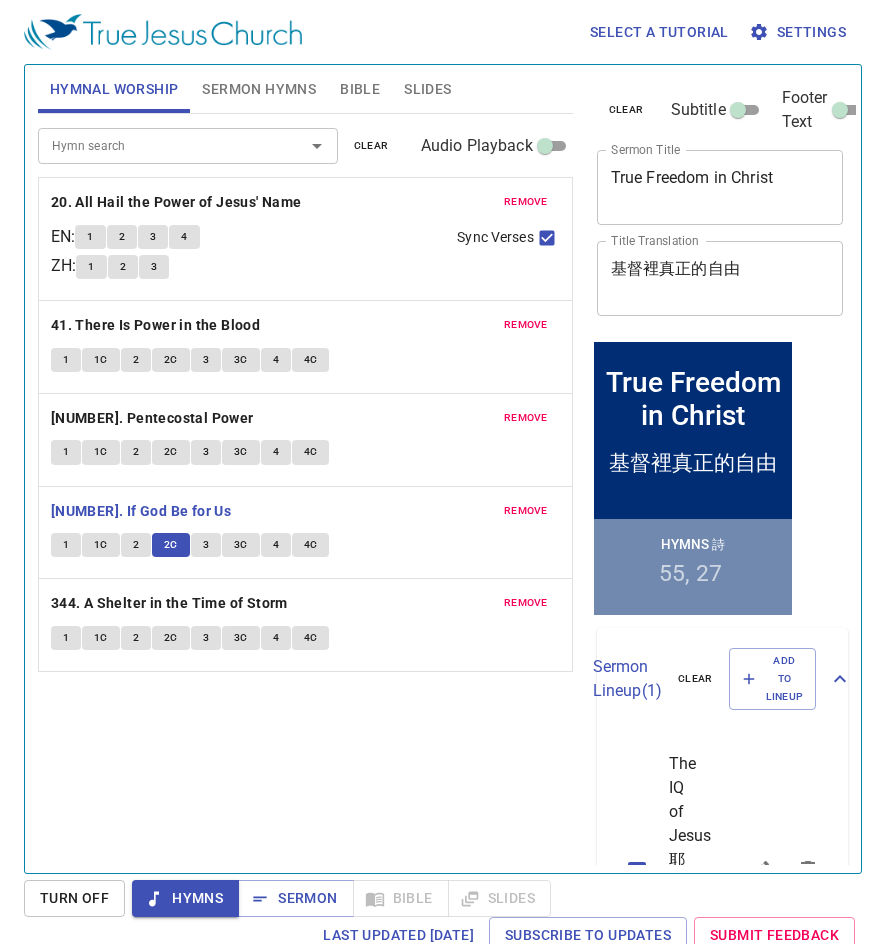 click on "3" at bounding box center [66, 545] 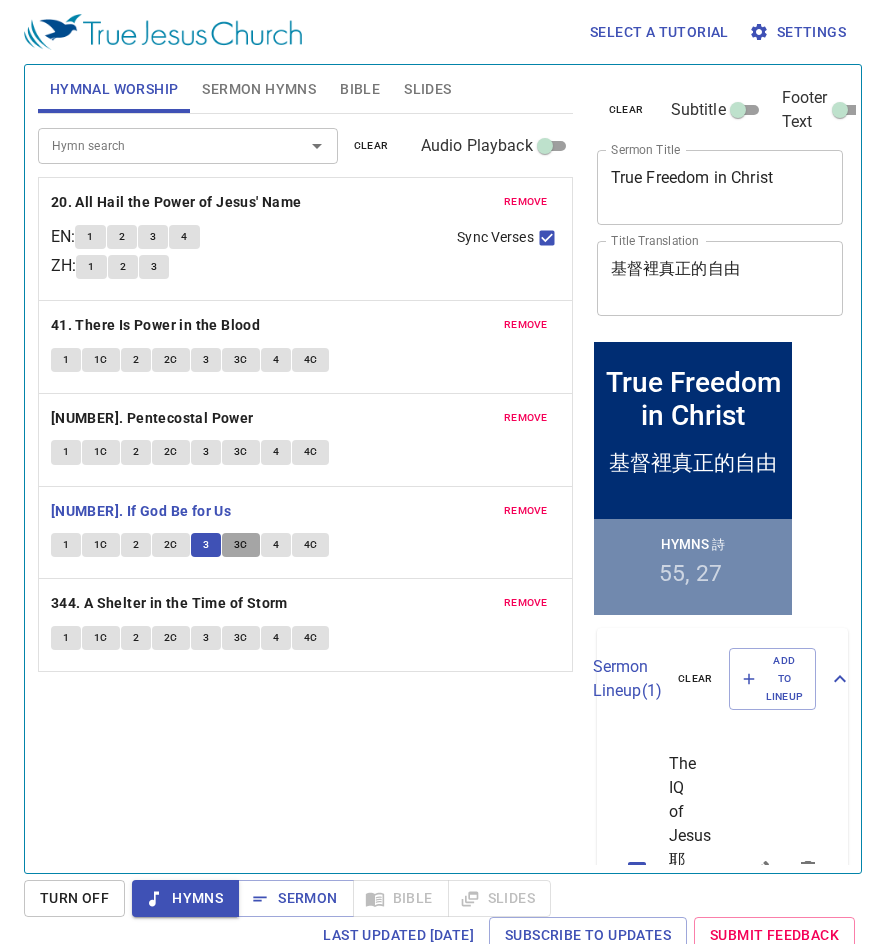 click on "3C" at bounding box center [66, 545] 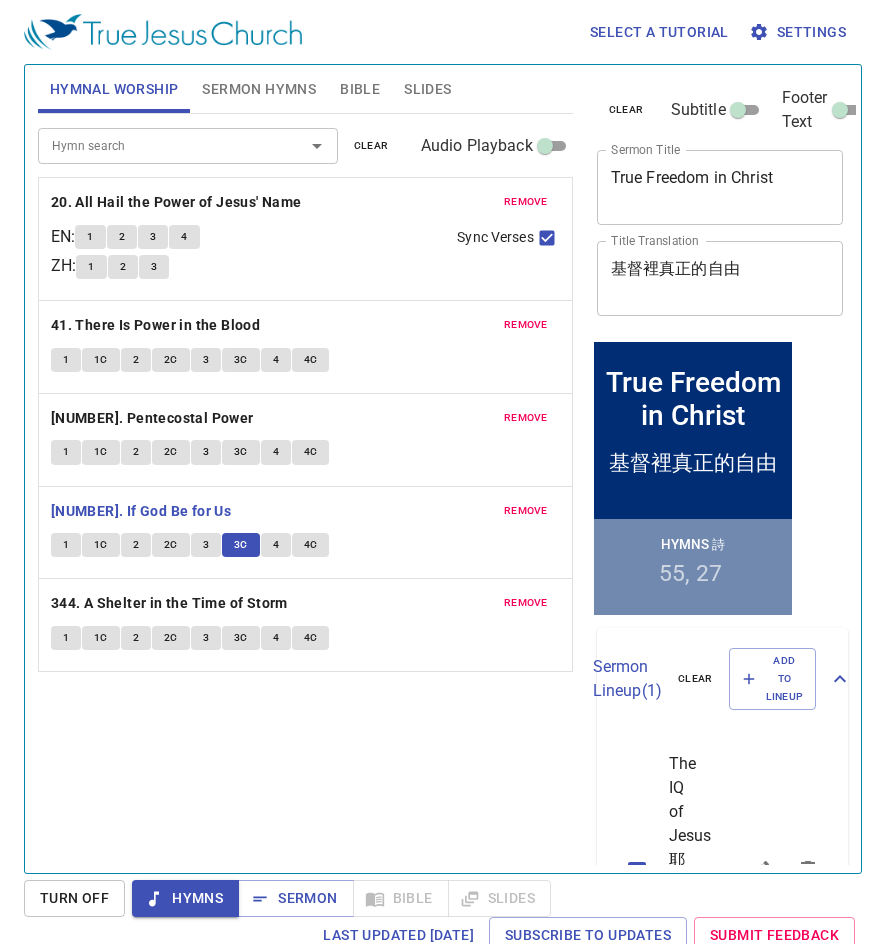 click on "4" at bounding box center (276, 545) 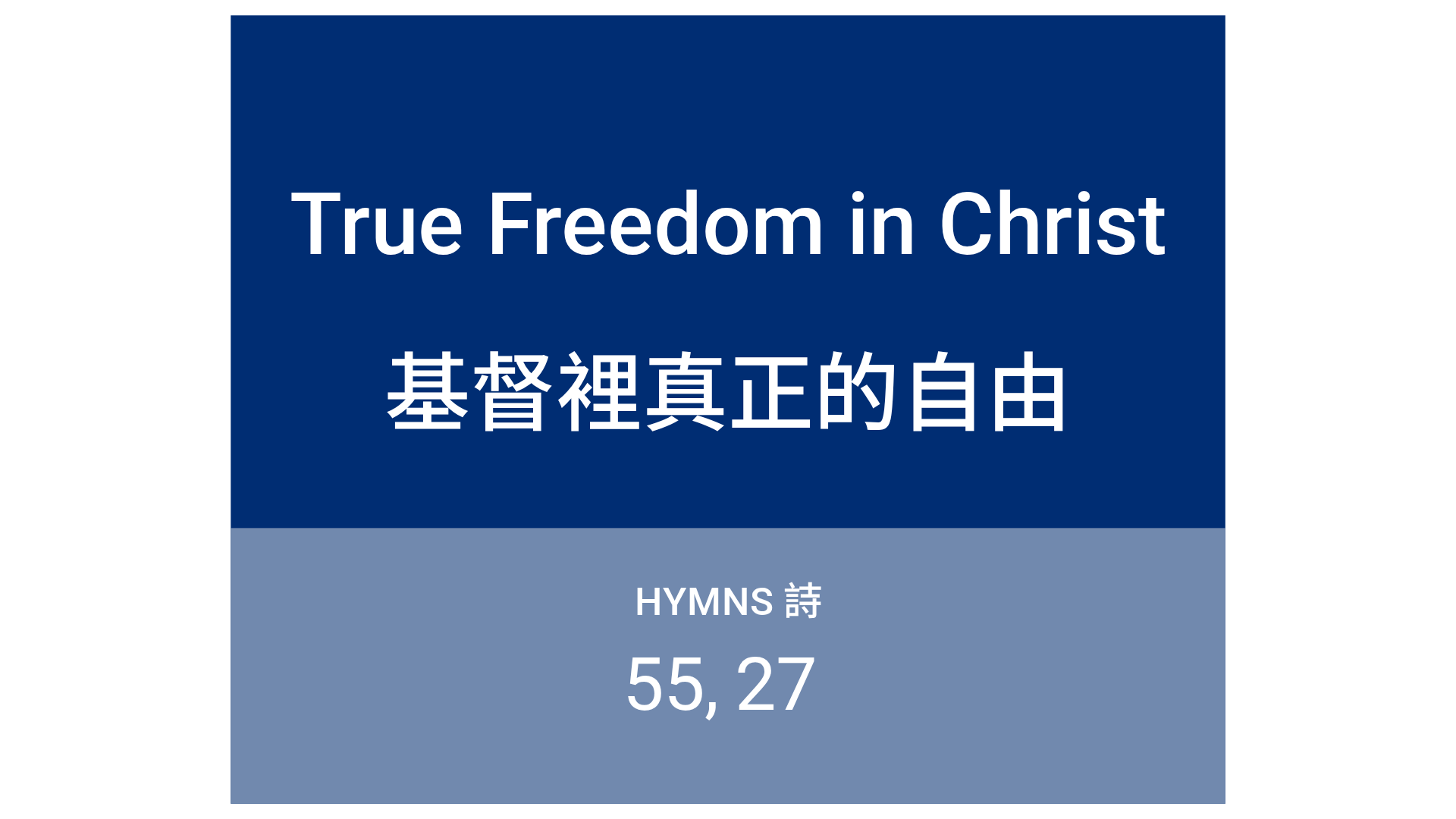 scroll, scrollTop: 0, scrollLeft: 0, axis: both 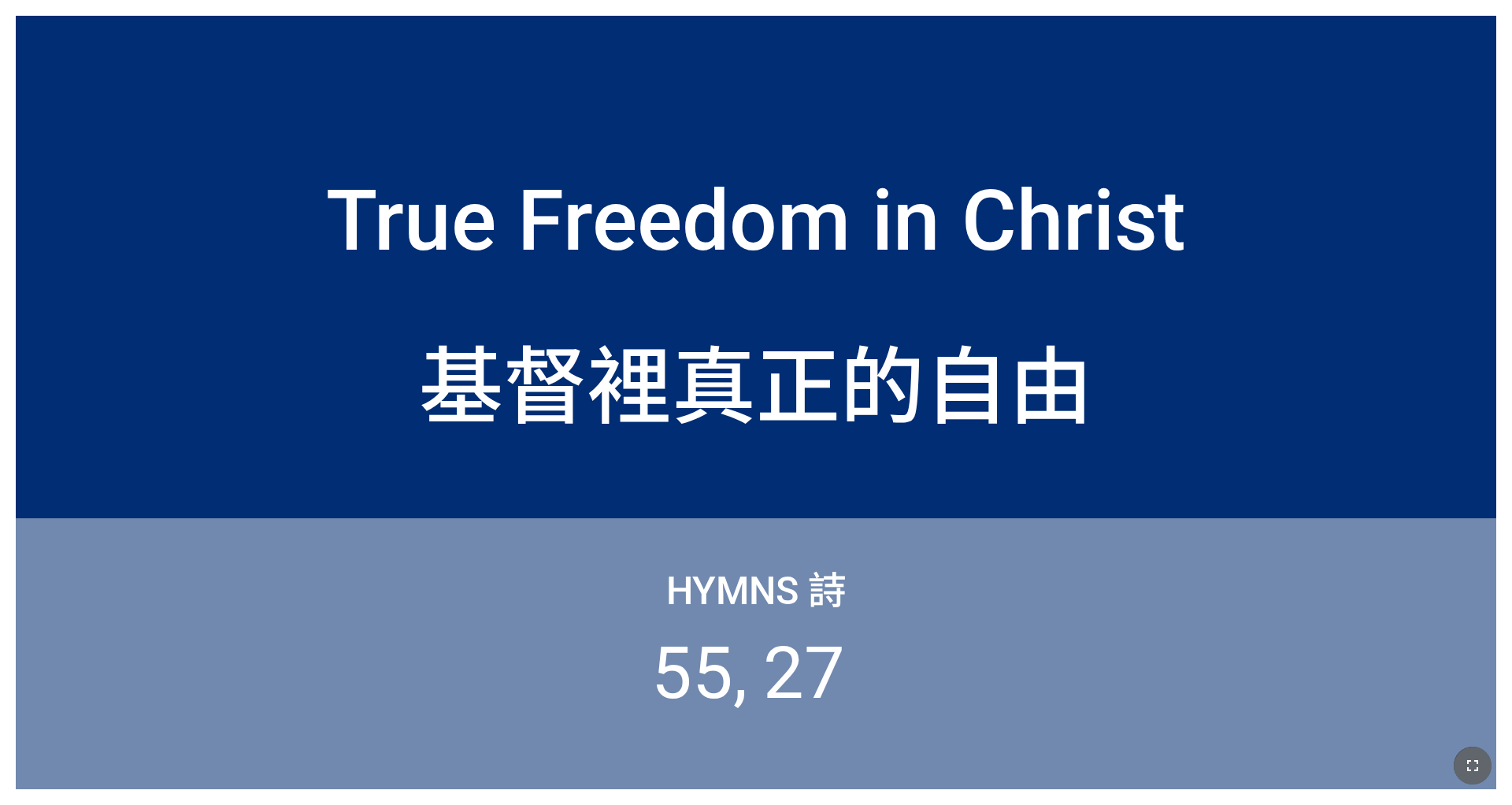 click at bounding box center [1473, 766] 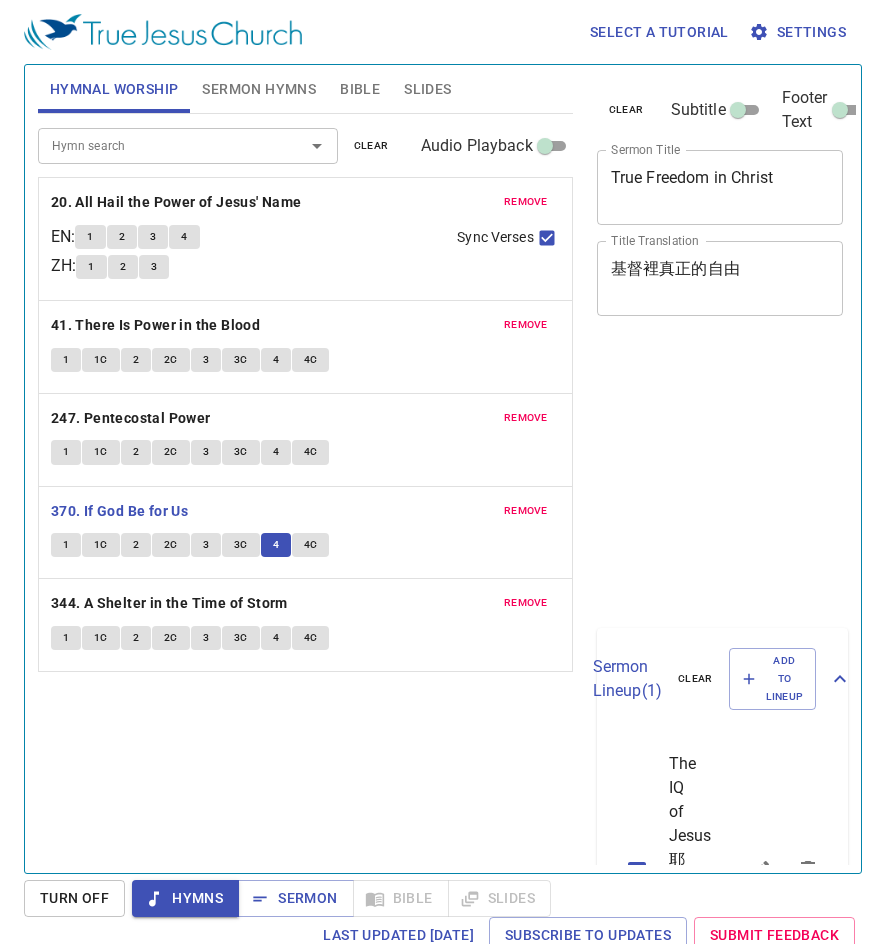 scroll, scrollTop: 0, scrollLeft: 0, axis: both 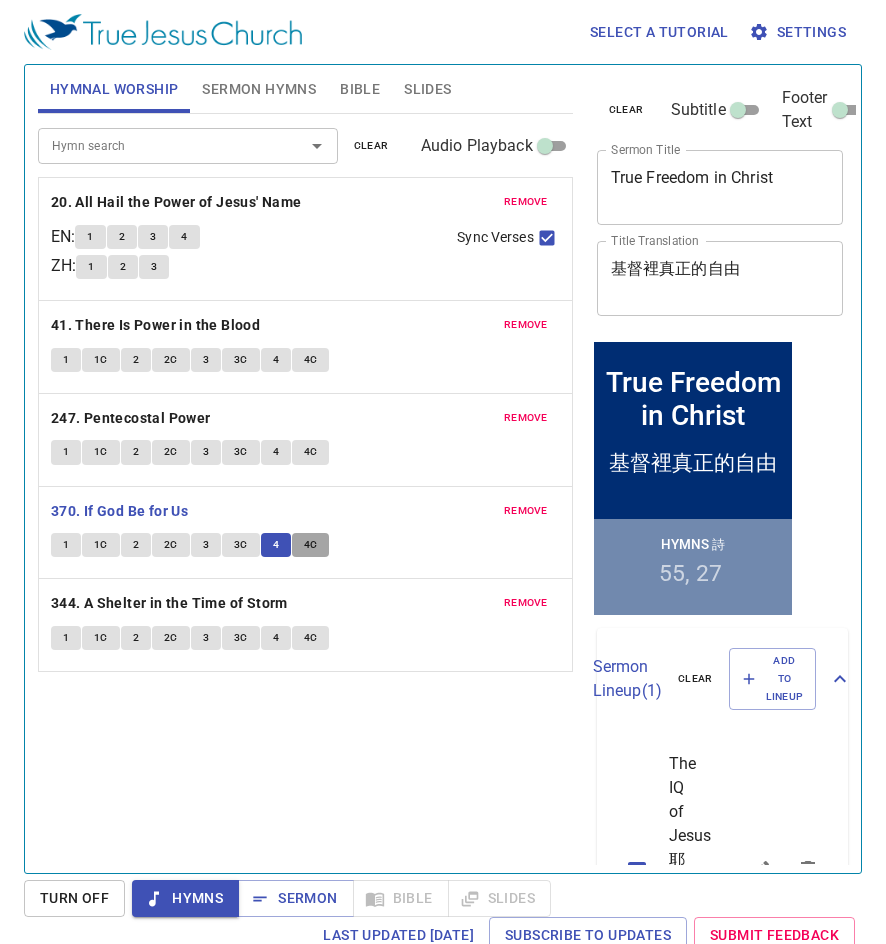 click on "4C" at bounding box center (311, 545) 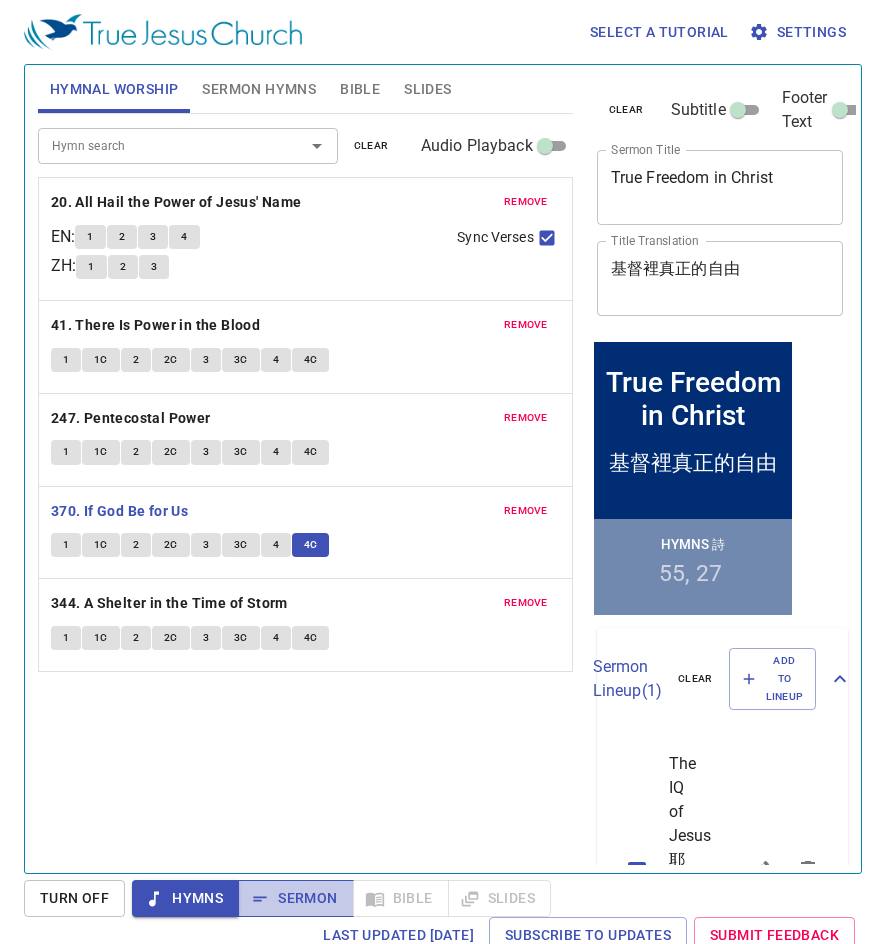 click on "Sermon" at bounding box center (295, 898) 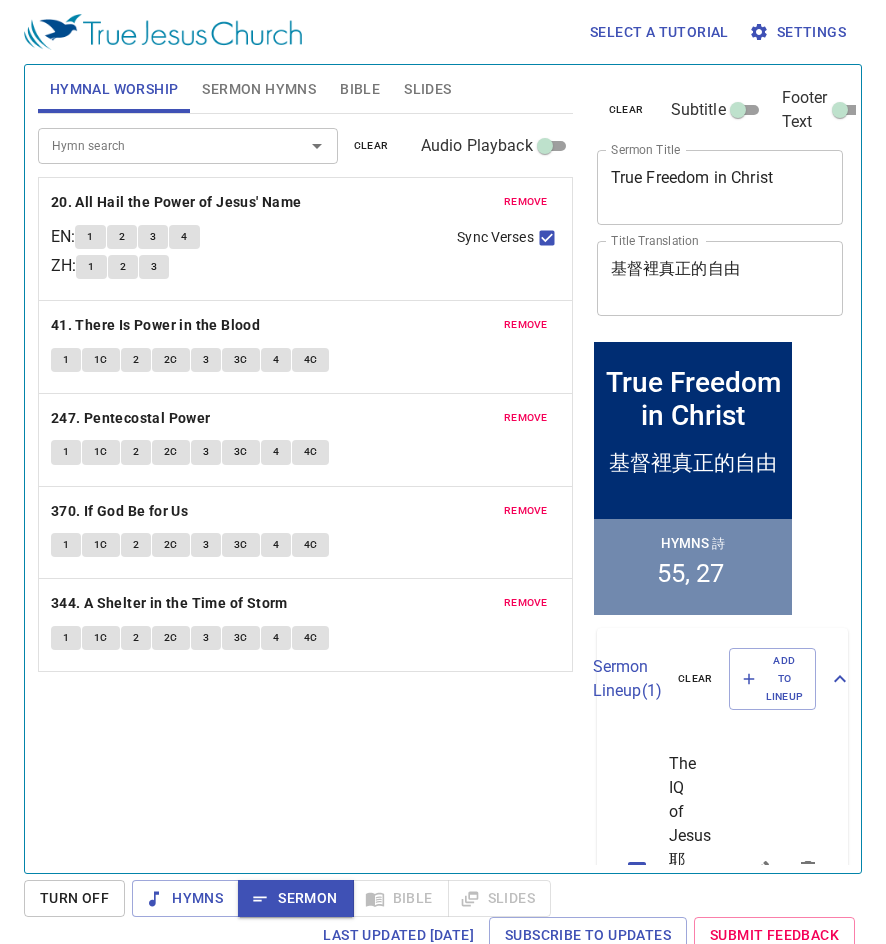 click on "Sermon Hymns" at bounding box center (259, 89) 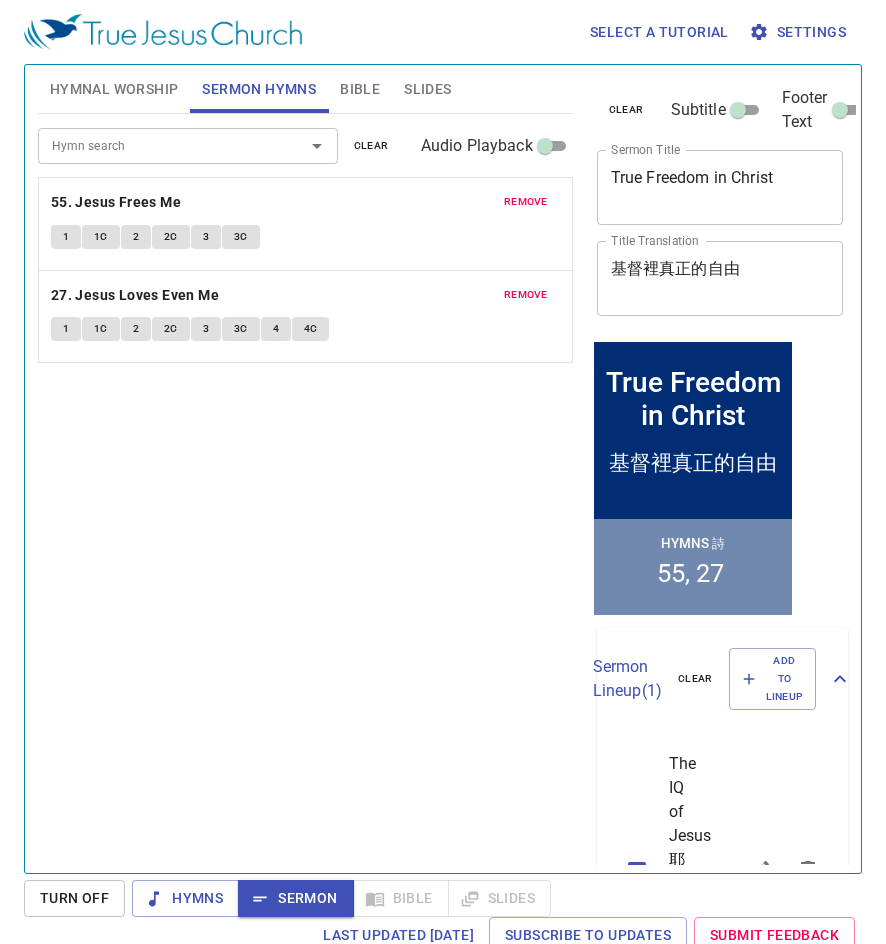 click on "1" at bounding box center (66, 237) 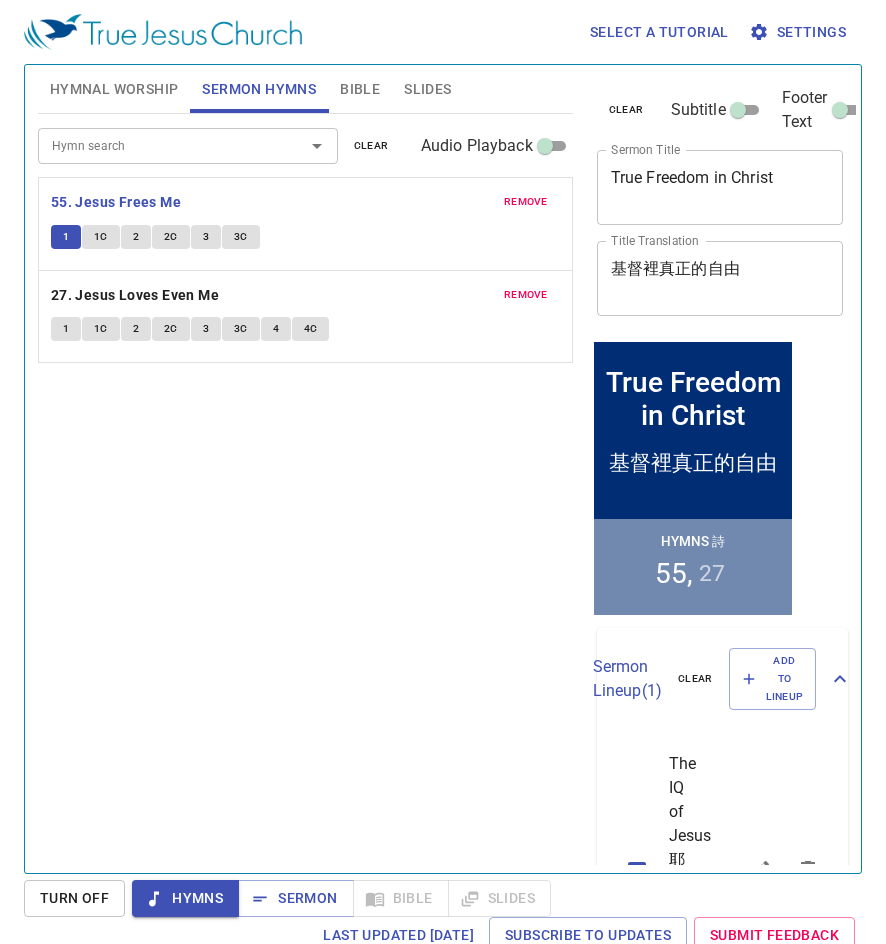 click on "1C" at bounding box center [66, 237] 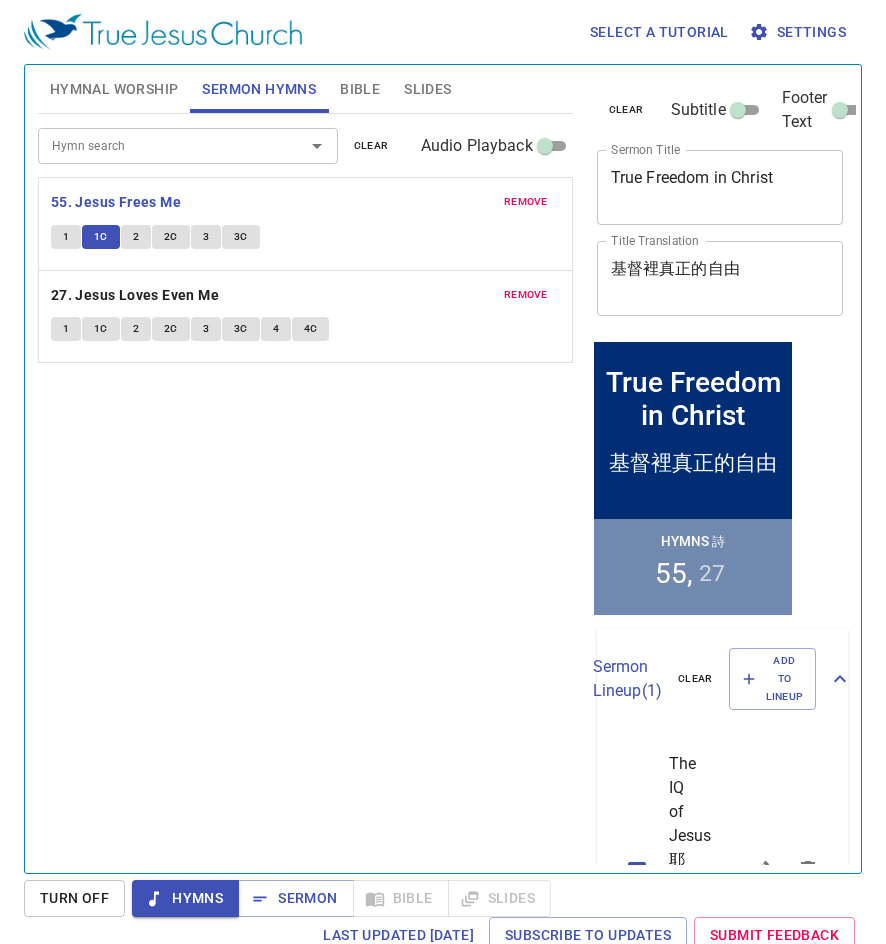 click on "2" at bounding box center [66, 237] 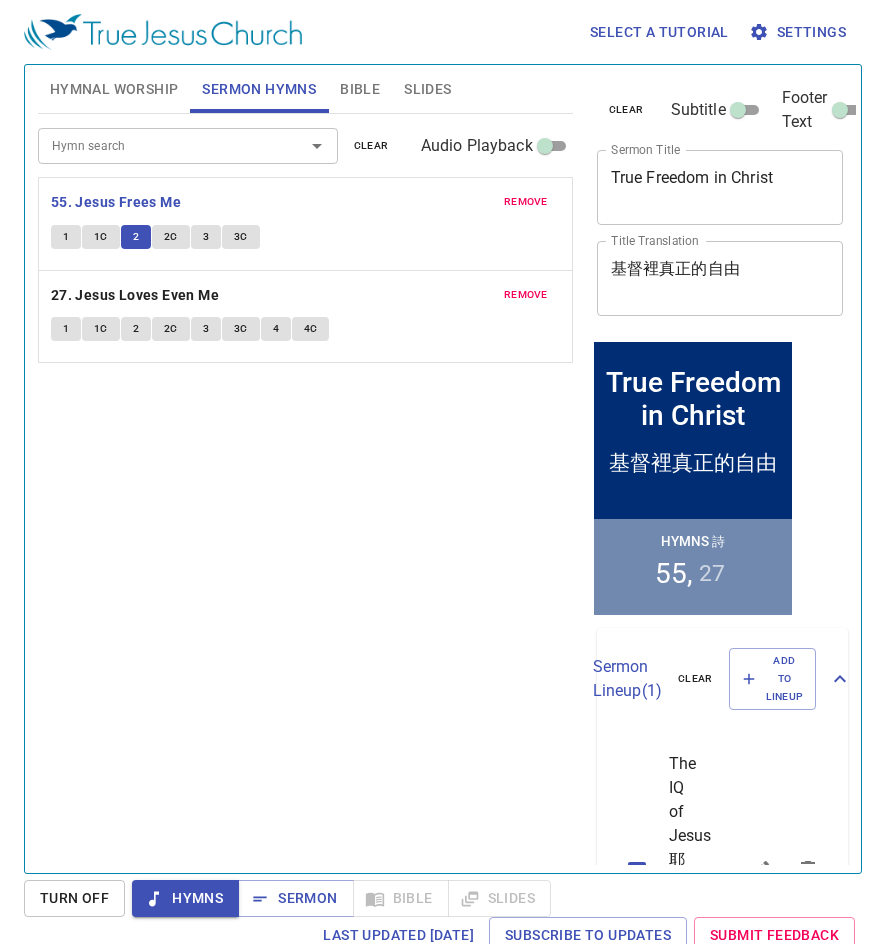 click on "2C" at bounding box center (66, 237) 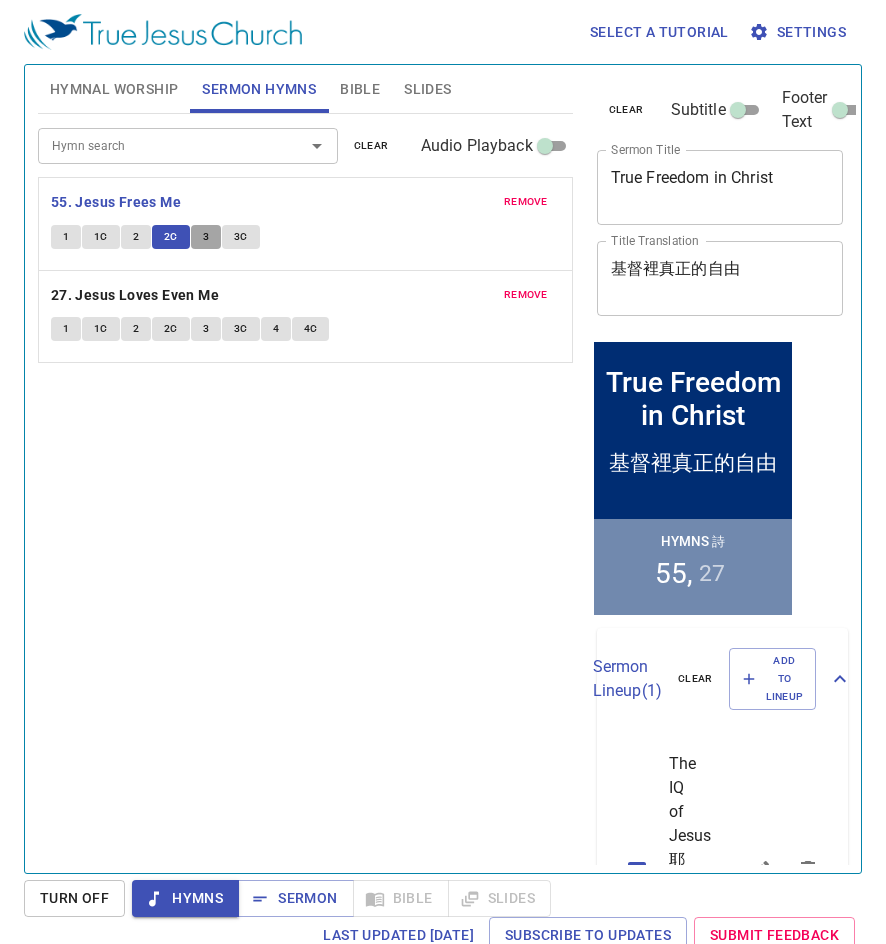 click on "3" at bounding box center [206, 237] 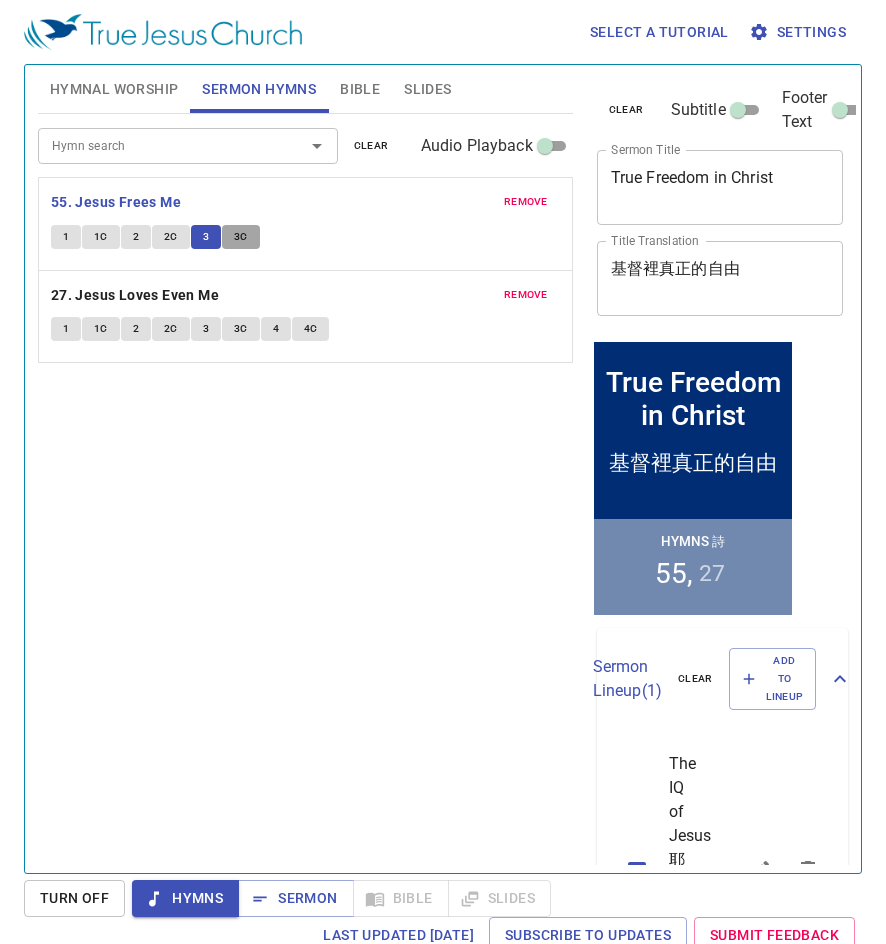 click on "3C" at bounding box center [66, 237] 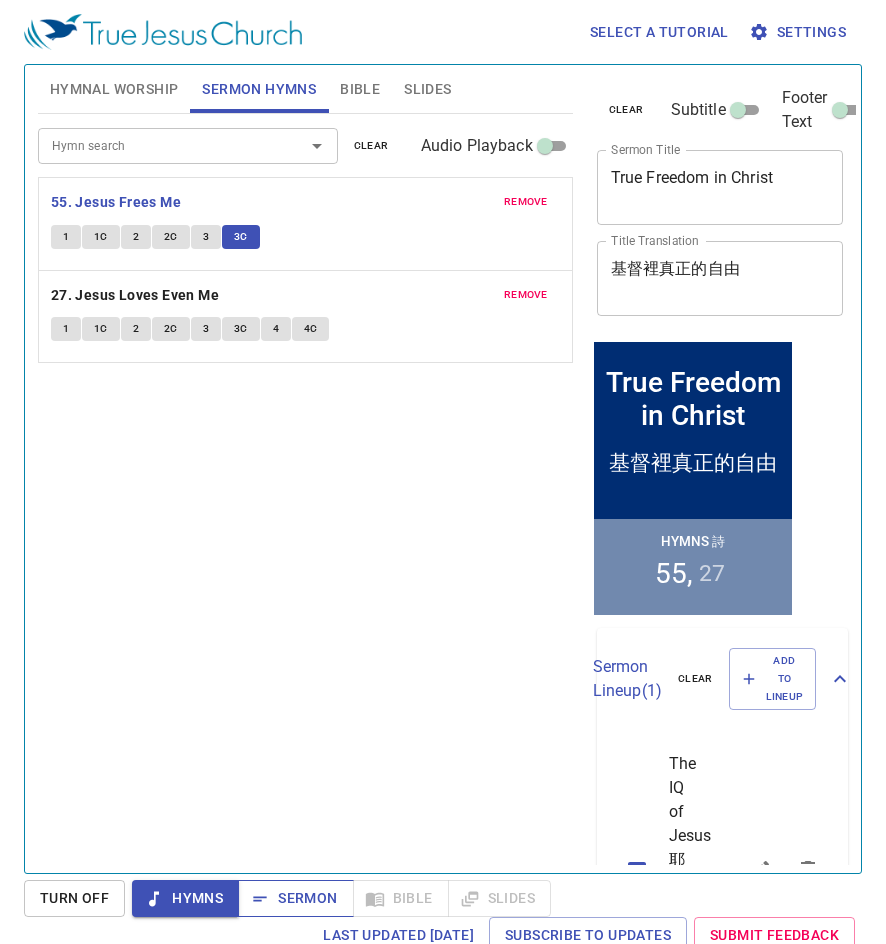 click on "Sermon" at bounding box center (295, 898) 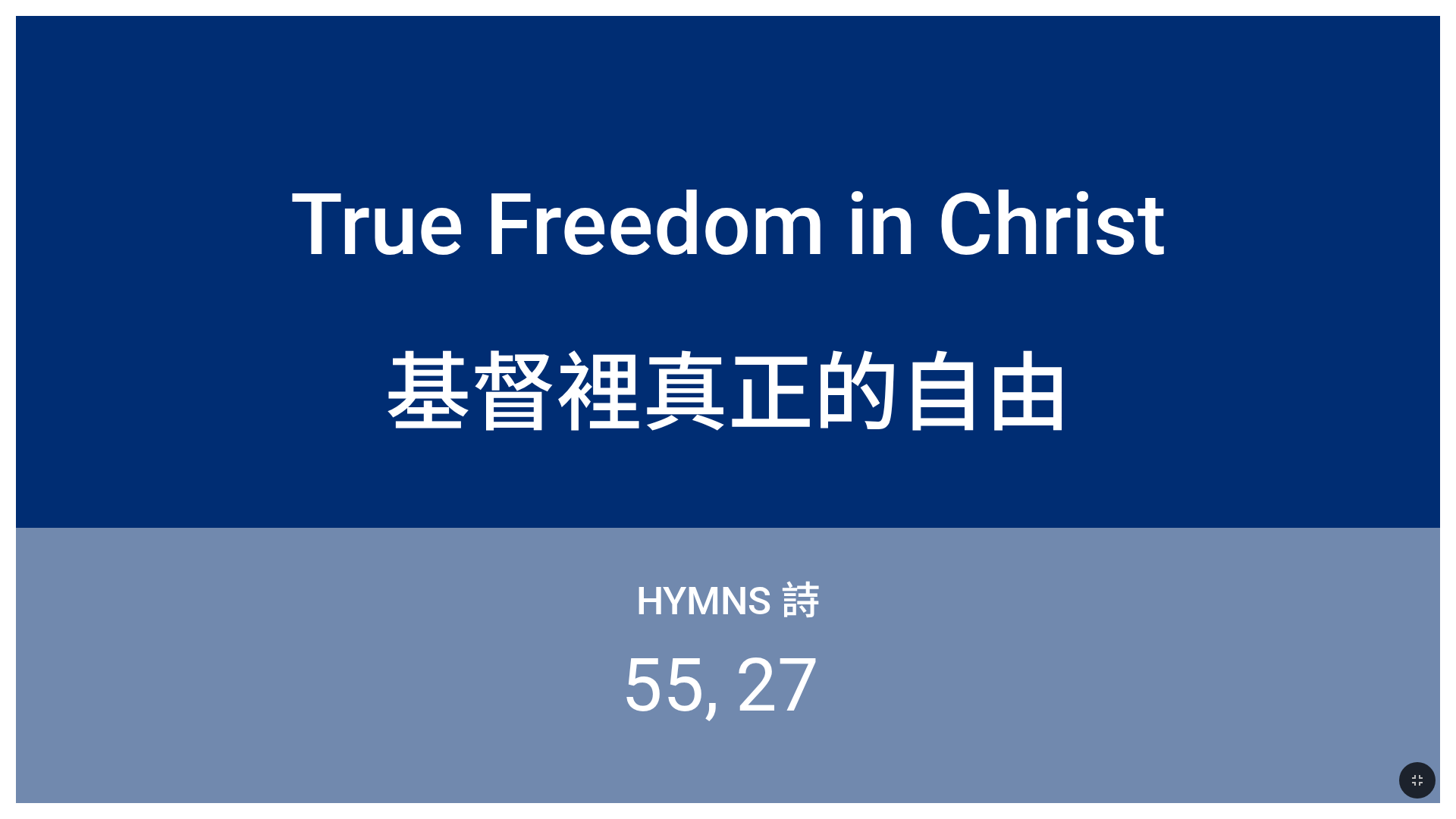 scroll, scrollTop: 0, scrollLeft: 0, axis: both 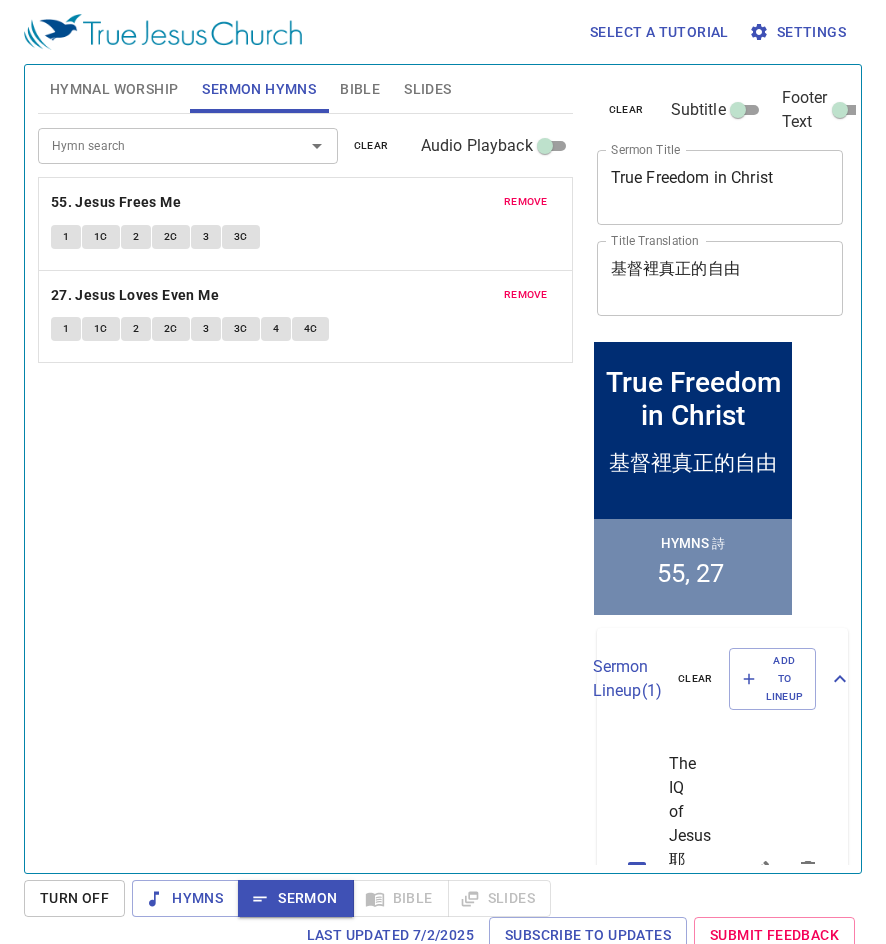 click on "Bible" at bounding box center (360, 89) 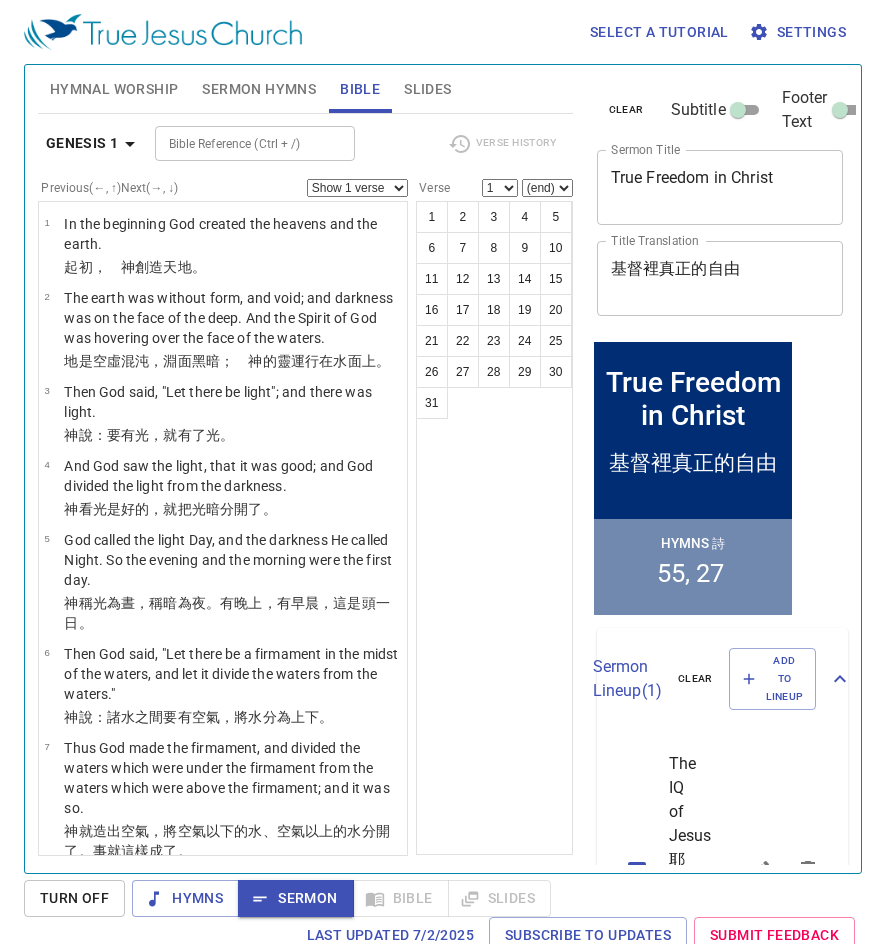 click on "Bible Reference (Ctrl + /)" at bounding box center (238, 143) 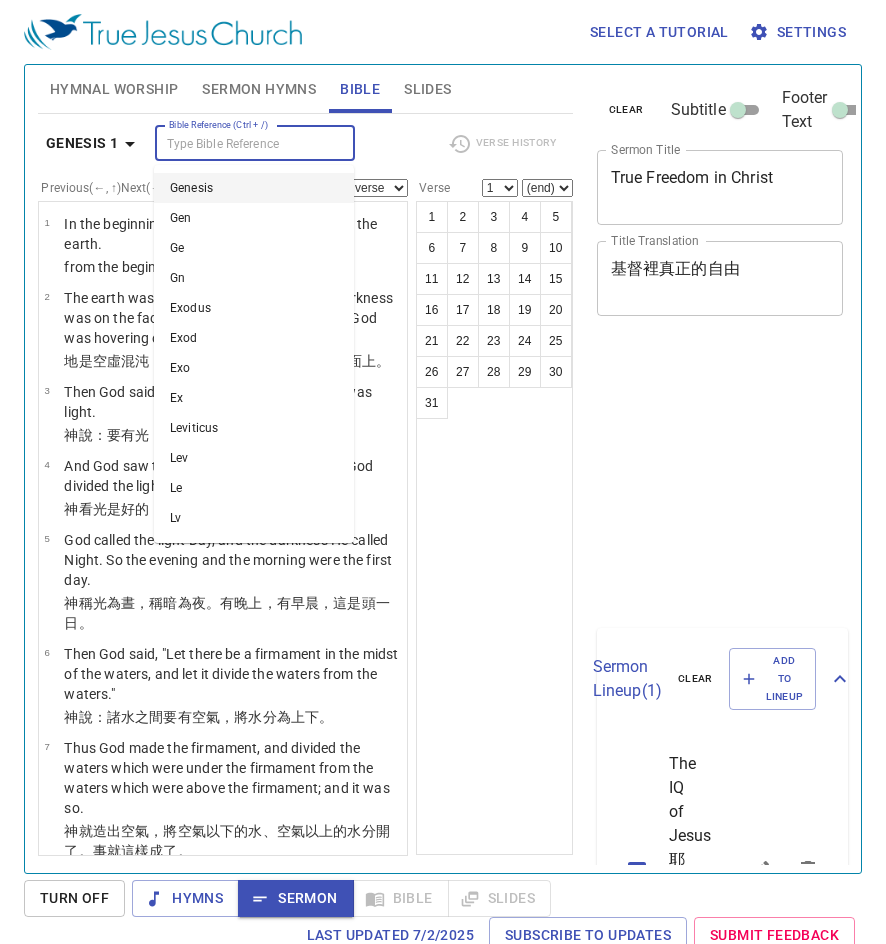 scroll, scrollTop: 0, scrollLeft: 0, axis: both 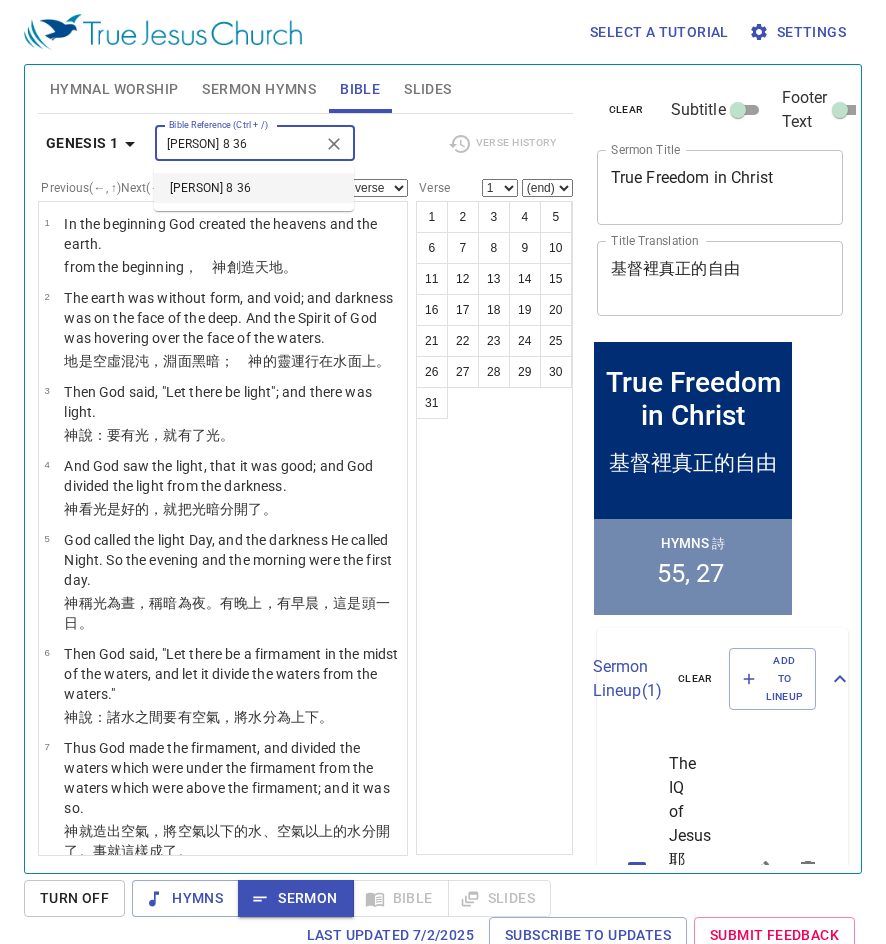 type on "[PERSON] 8 36" 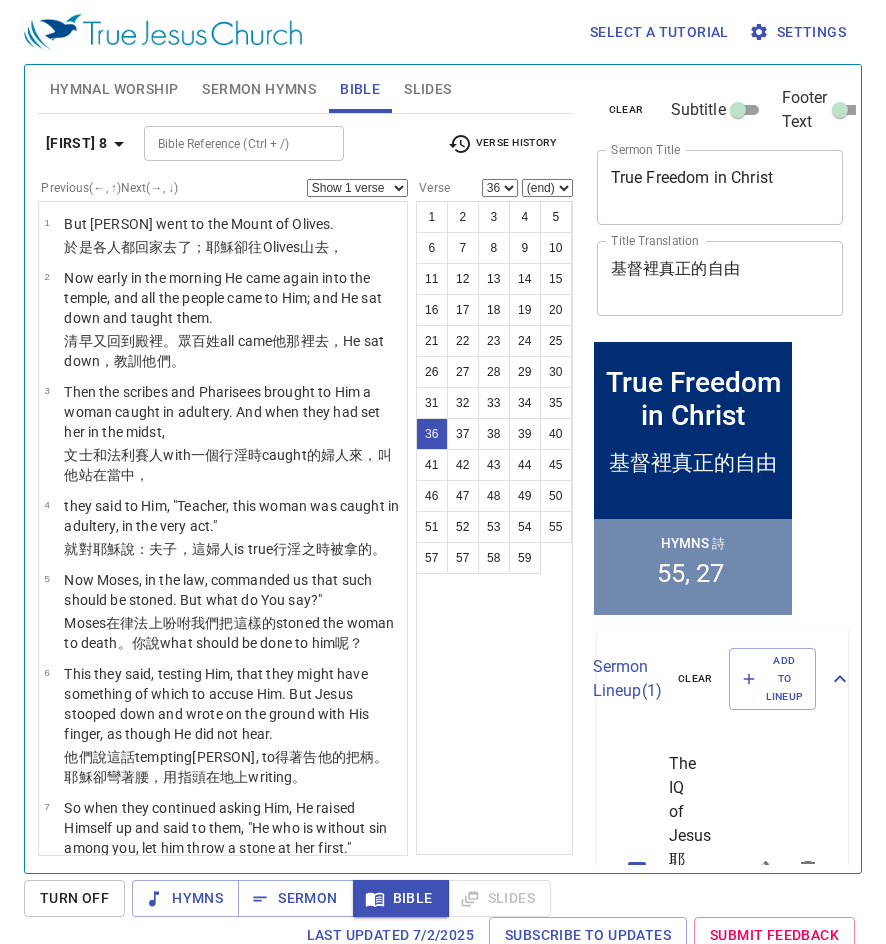 scroll, scrollTop: 9, scrollLeft: 0, axis: vertical 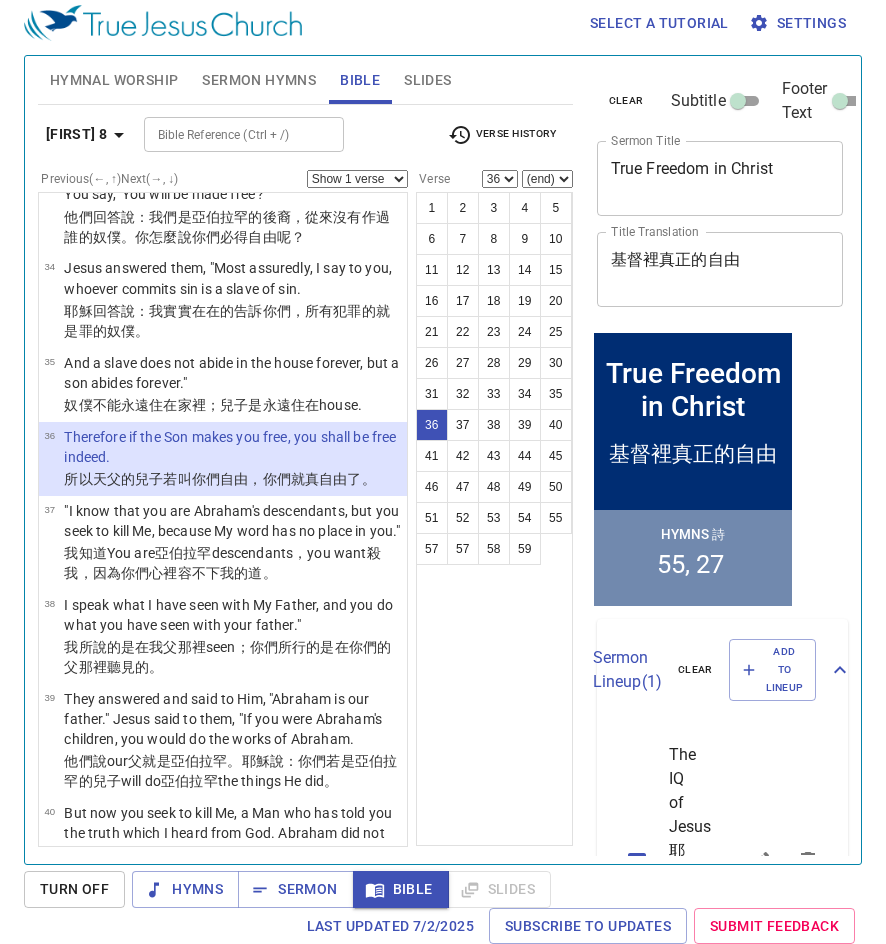 click on "Bible Reference (Ctrl + /)" at bounding box center [244, 134] 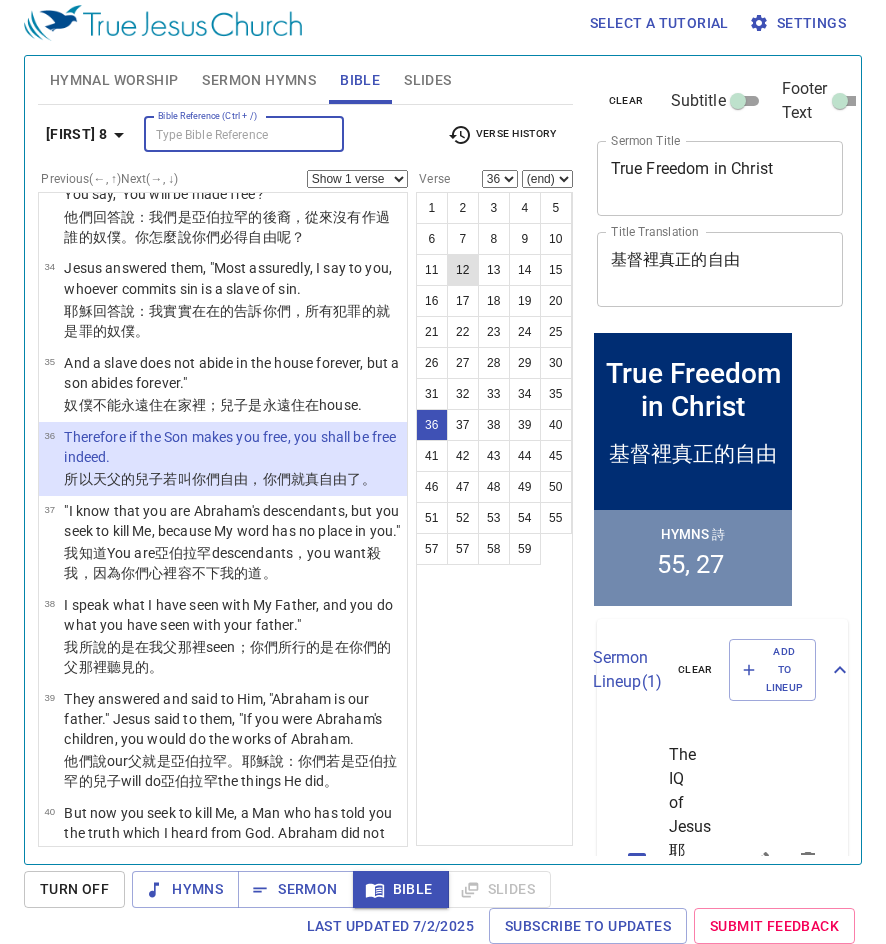 click on "12" at bounding box center [463, 270] 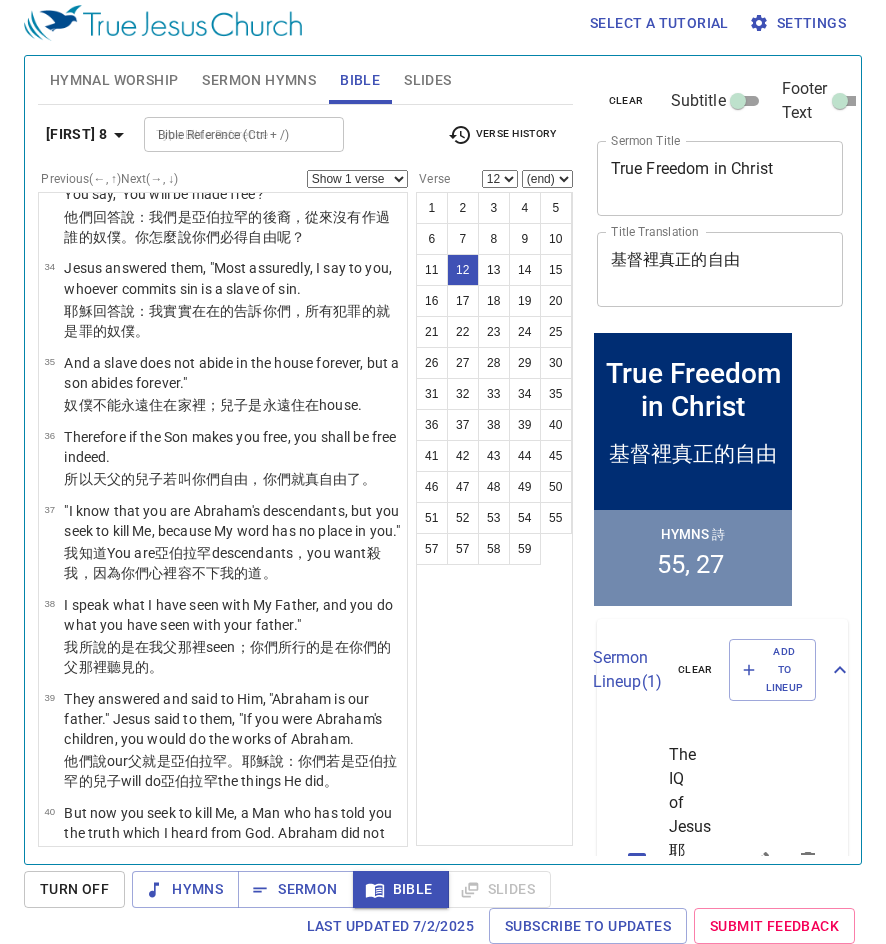scroll, scrollTop: 893, scrollLeft: 0, axis: vertical 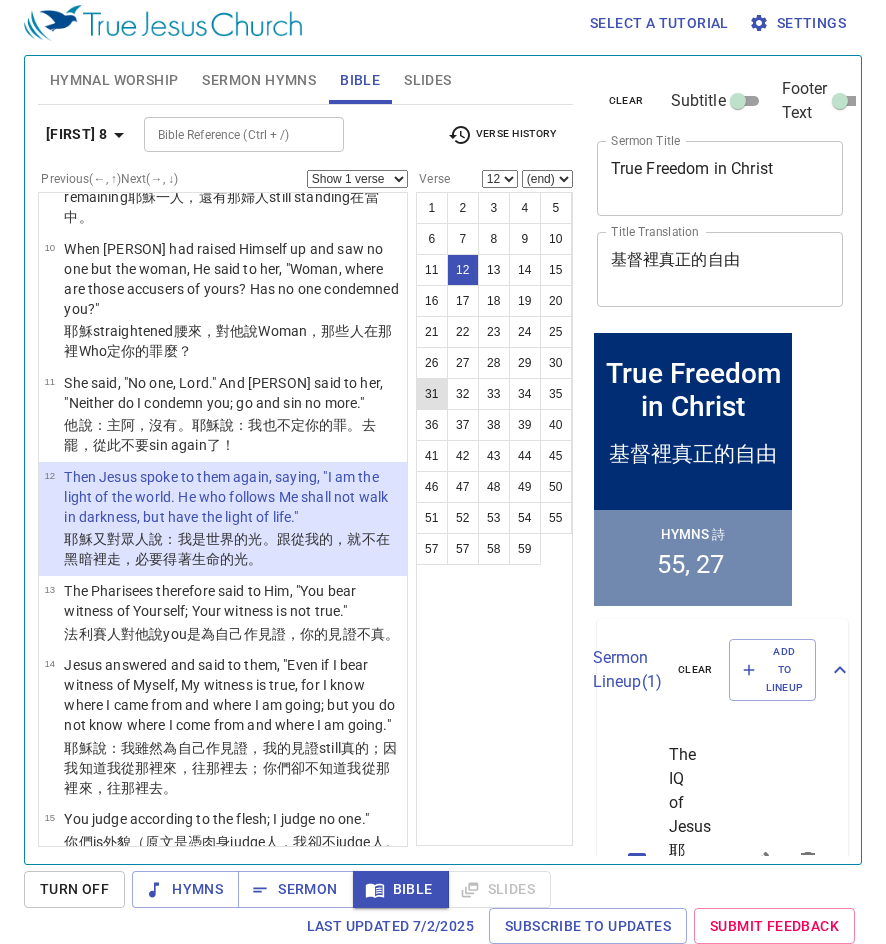 click on "31" at bounding box center (432, 394) 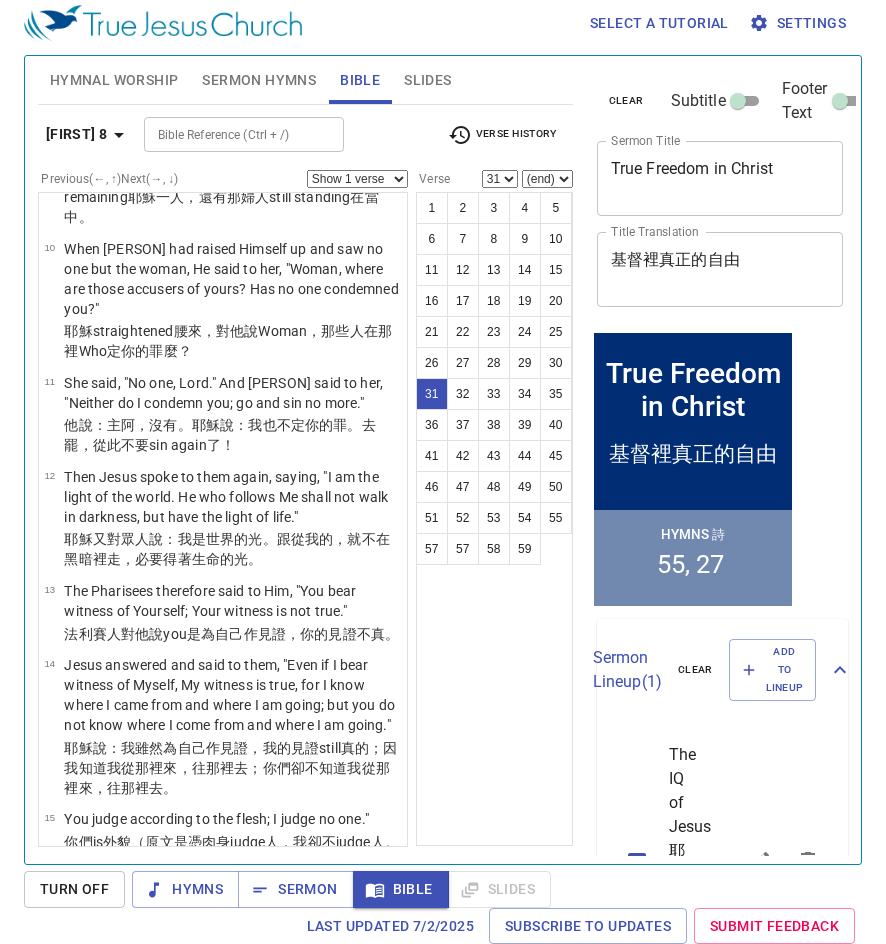 scroll, scrollTop: 2940, scrollLeft: 0, axis: vertical 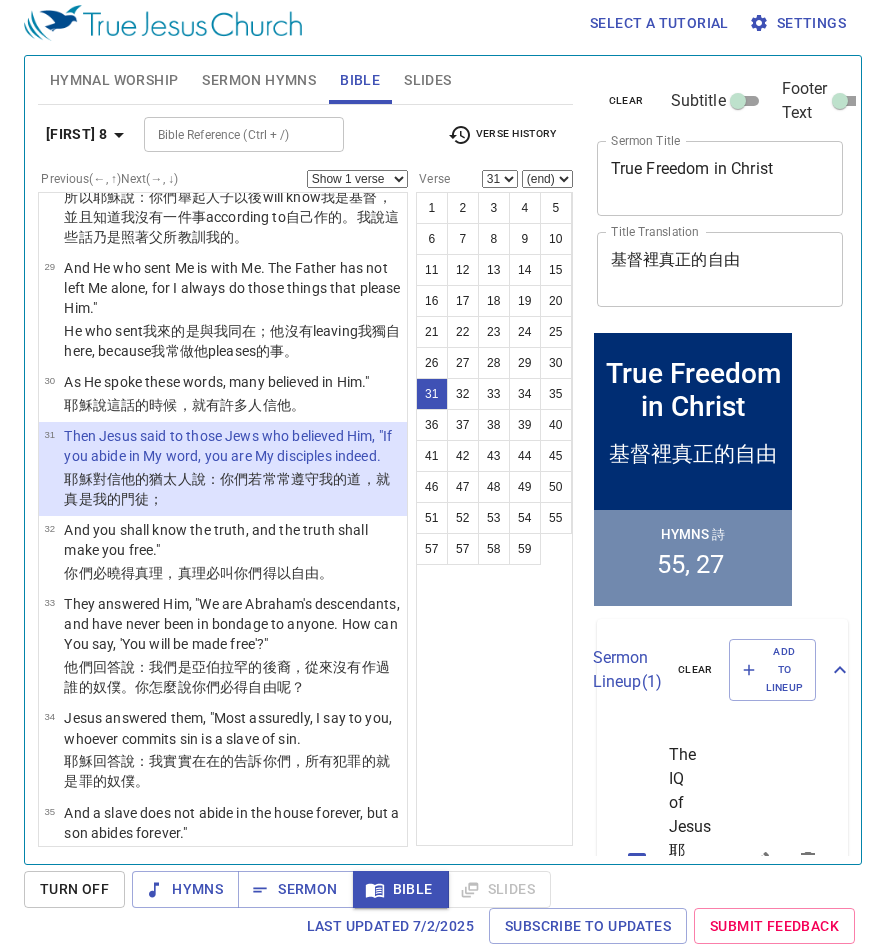 click on "Show 1 verse Show 2 verses Show 3 verses Show 4 verses Show 5 verses" at bounding box center [357, 179] 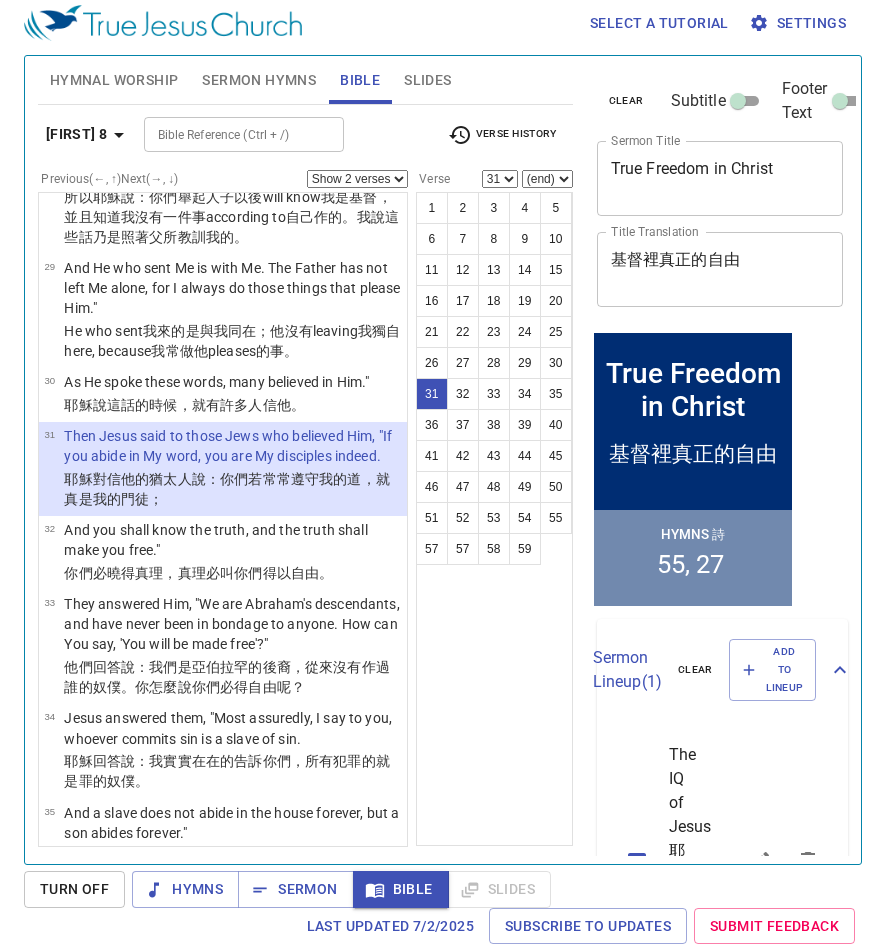 click on "Show 1 verse Show 2 verses Show 3 verses Show 4 verses Show 5 verses" at bounding box center (357, 179) 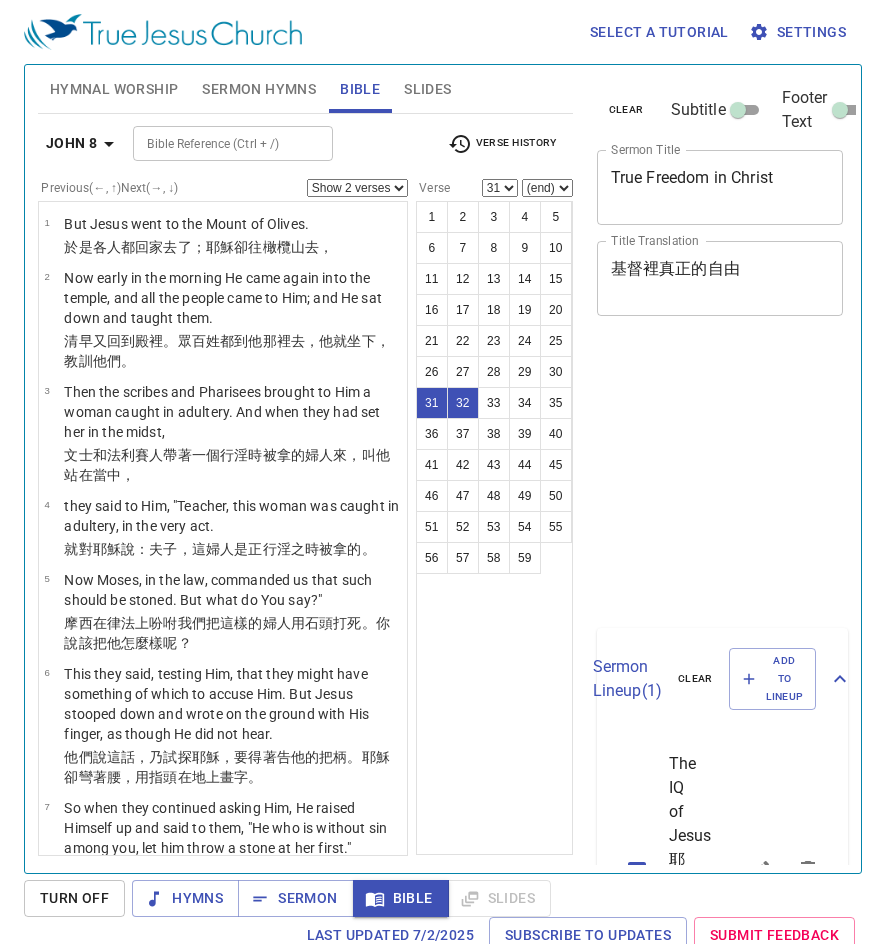 scroll, scrollTop: 9, scrollLeft: 0, axis: vertical 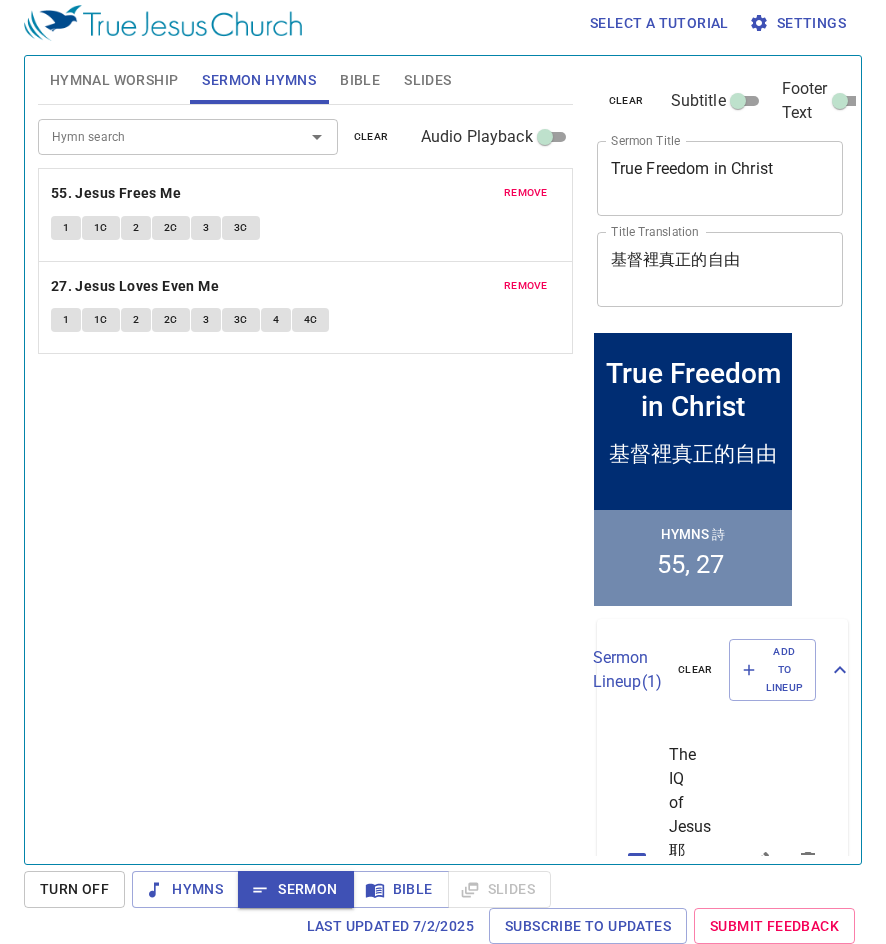 click on "Hymn search Hymn search   clear Audio Playback remove 55. Jesus Frees Me   1 1C 2 2C 3 3C remove 27. Jesus Loves Even Me   1 1C 2 2C 3 3C 4 4C" at bounding box center (305, 476) 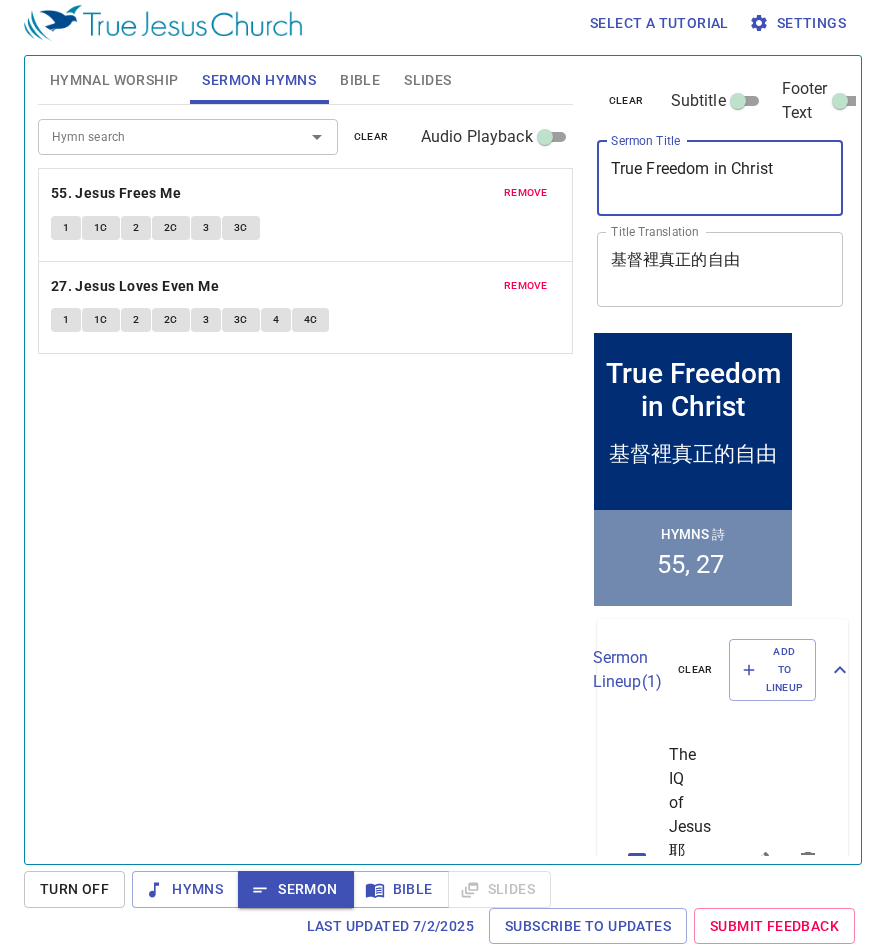 drag, startPoint x: 802, startPoint y: 173, endPoint x: 582, endPoint y: 158, distance: 220.51077 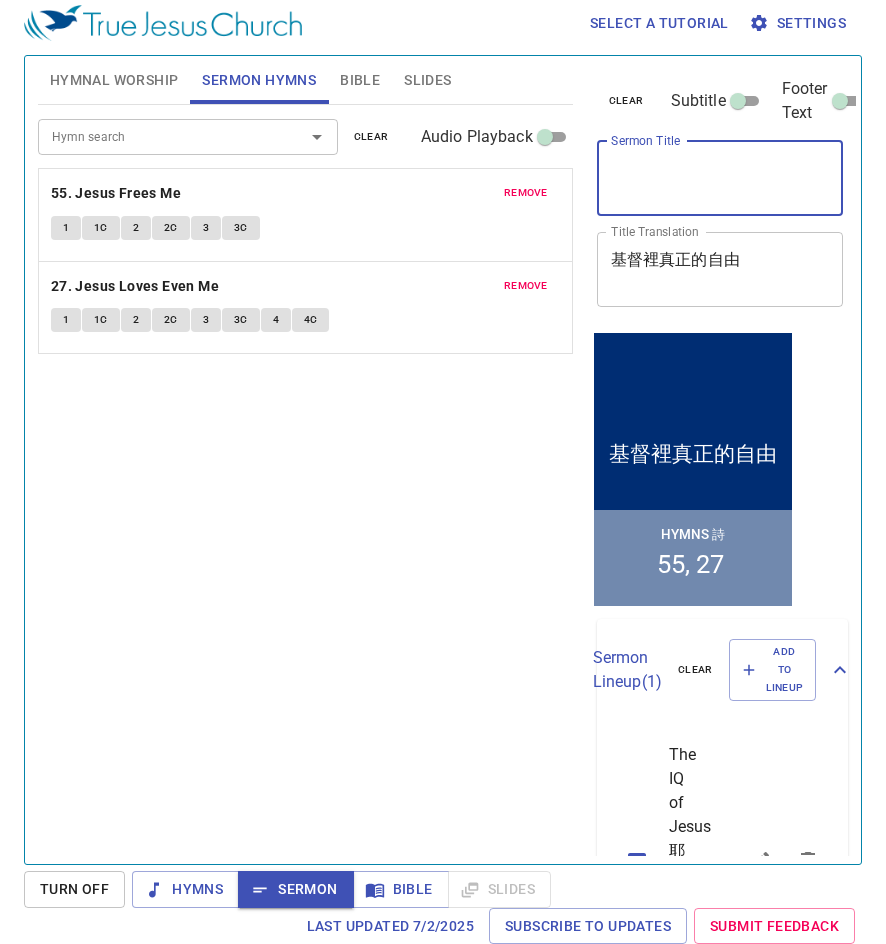 type 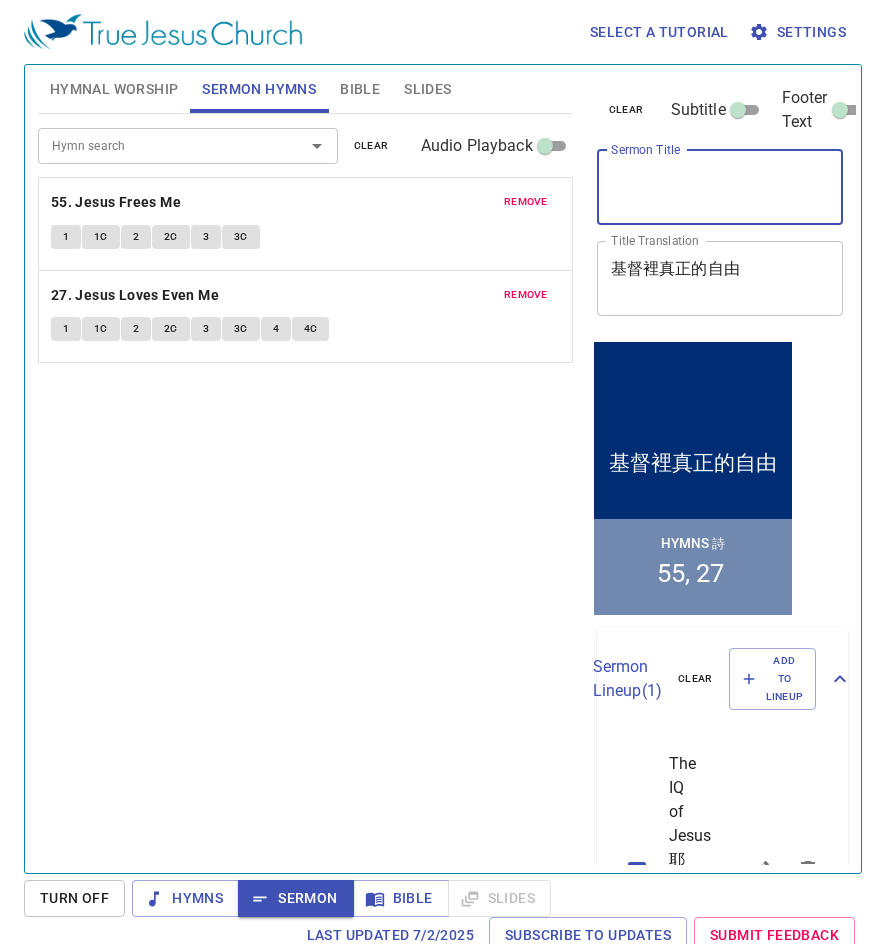 scroll, scrollTop: 9, scrollLeft: 0, axis: vertical 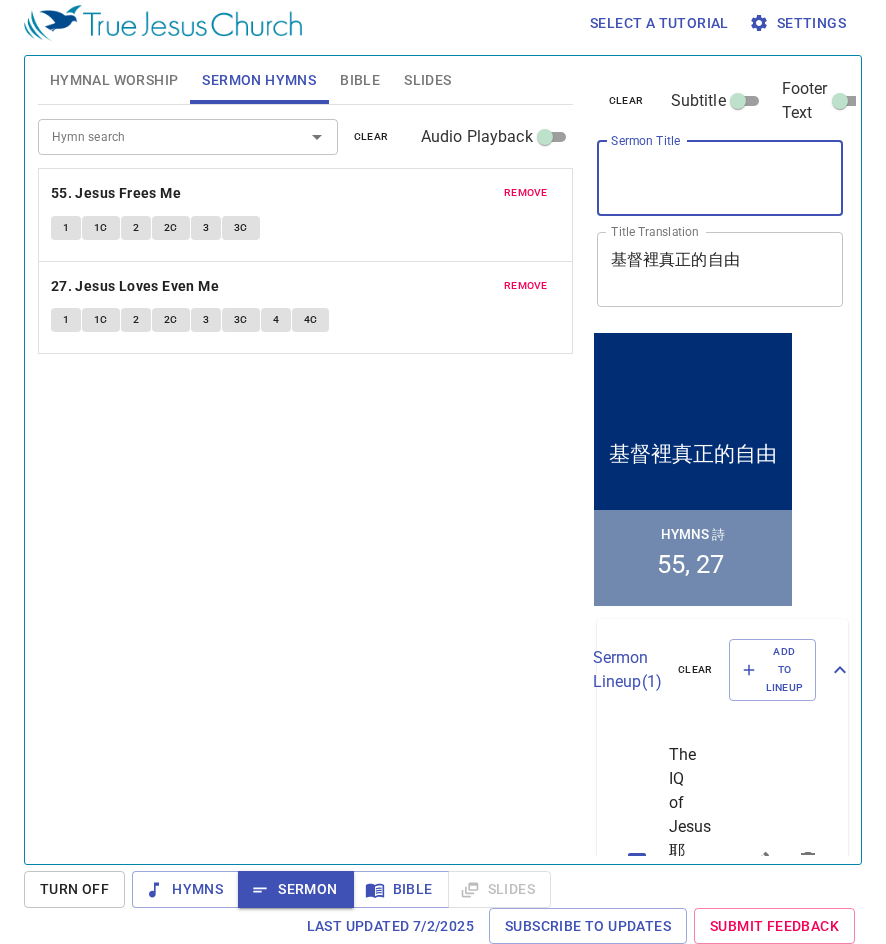 click on "Sermon Title" at bounding box center (720, 178) 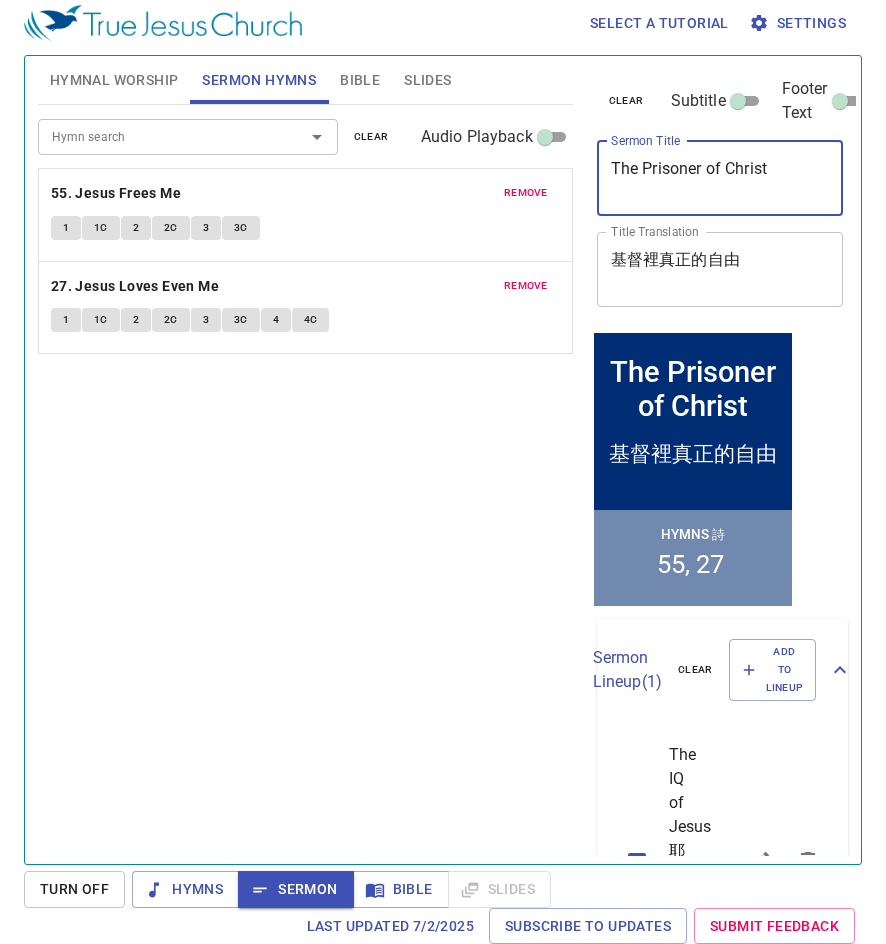type on "The Prisoner of Christ" 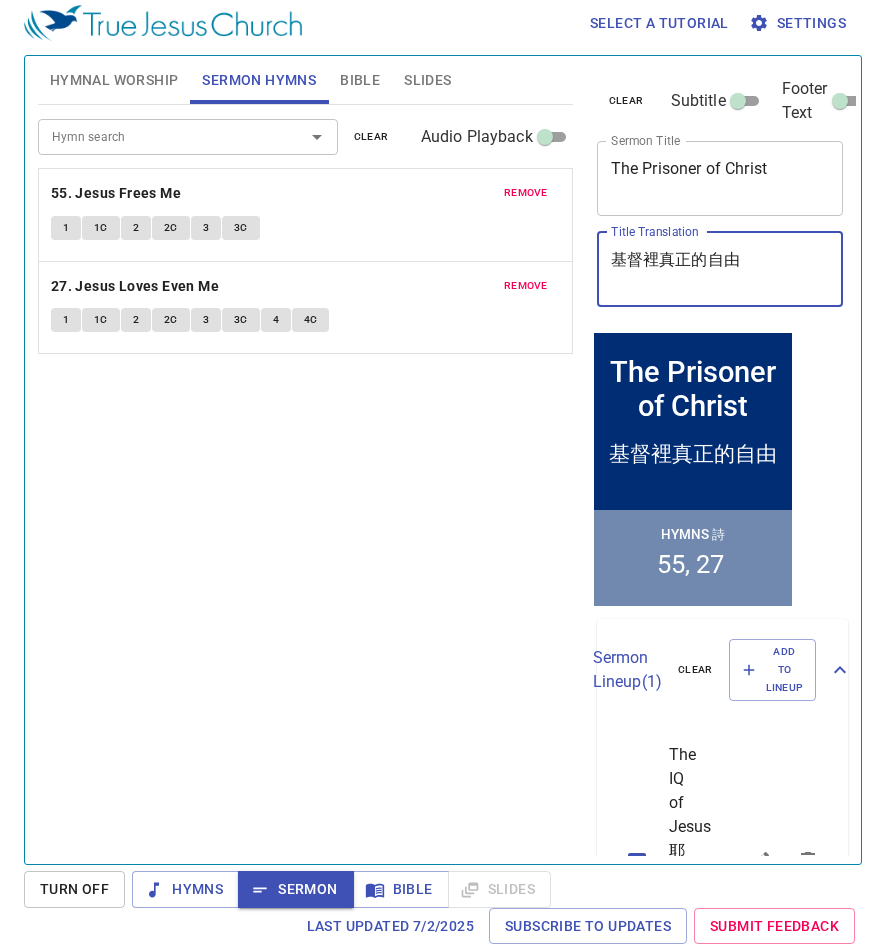 drag, startPoint x: 799, startPoint y: 269, endPoint x: 590, endPoint y: 252, distance: 209.69025 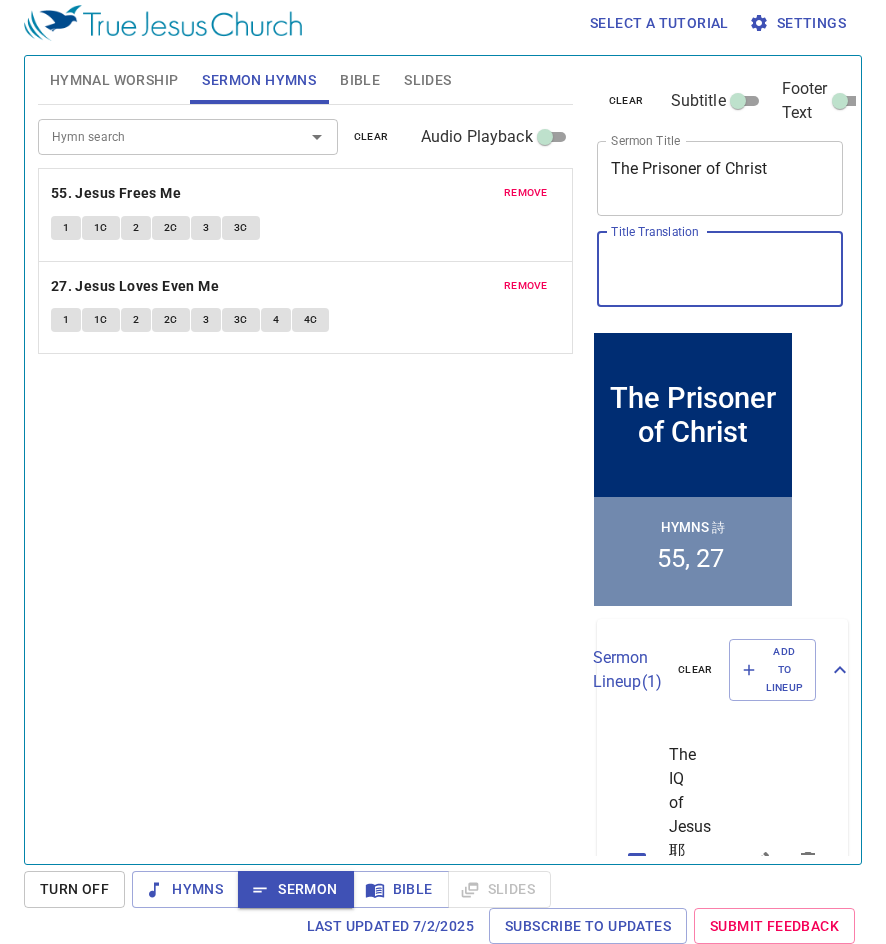 type 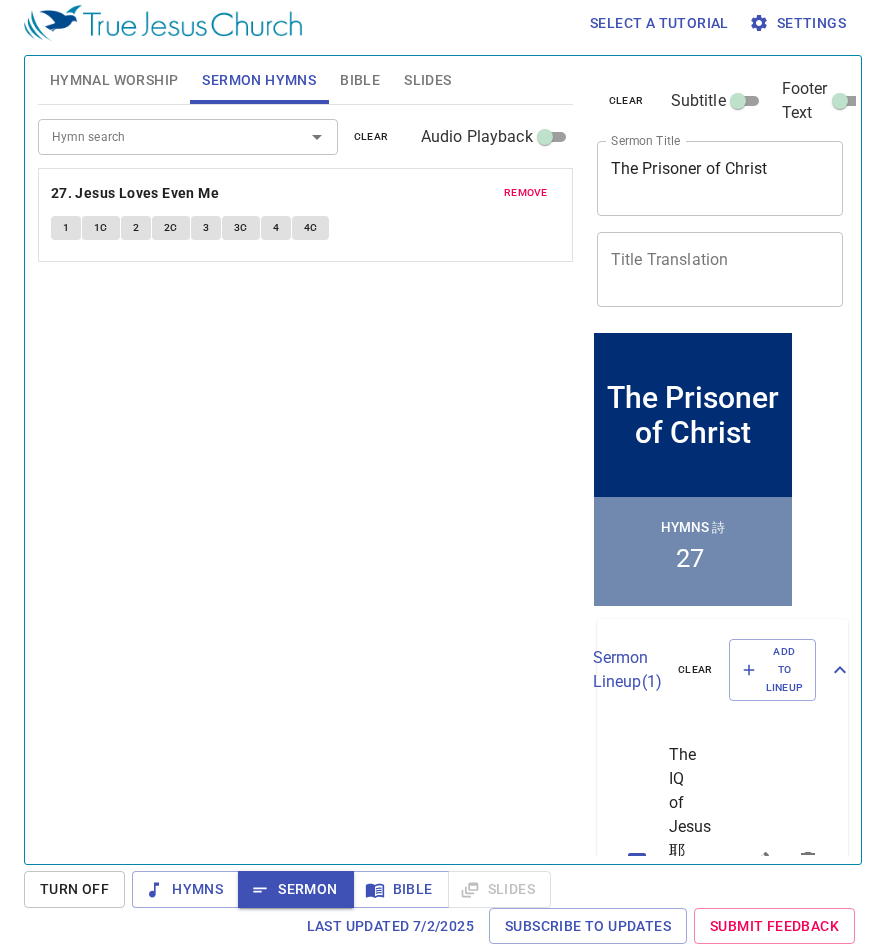 click on "remove" at bounding box center (0, 0) 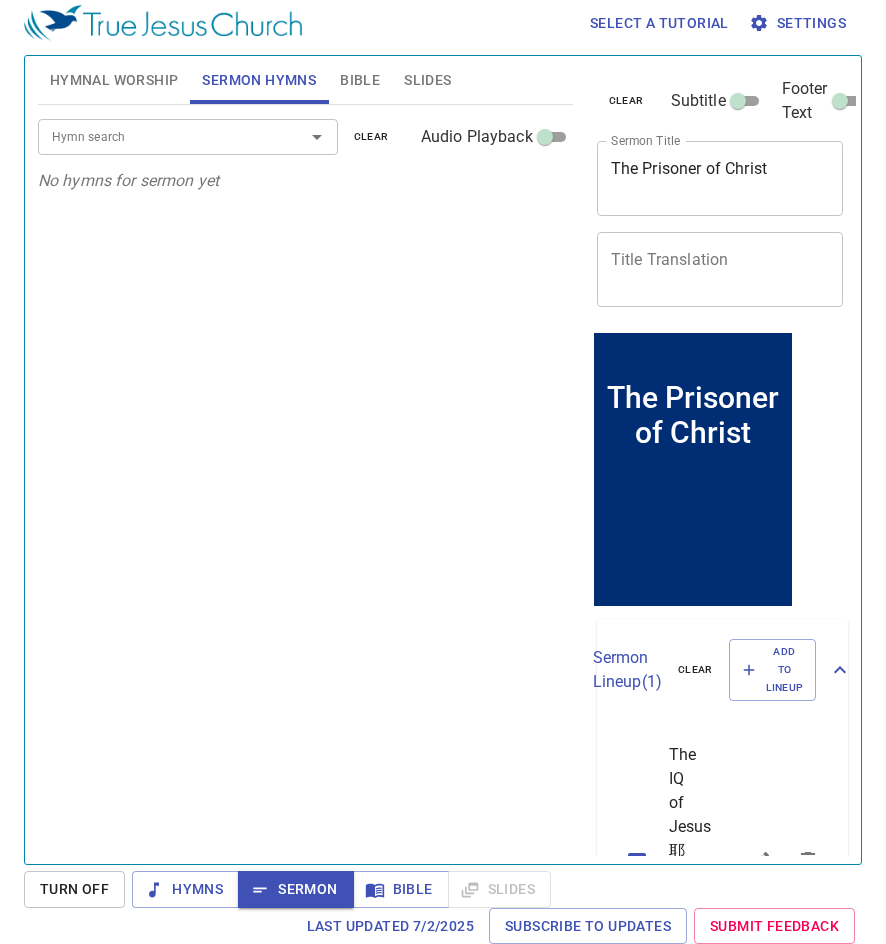 click on "Hymnal Worship" at bounding box center [114, 80] 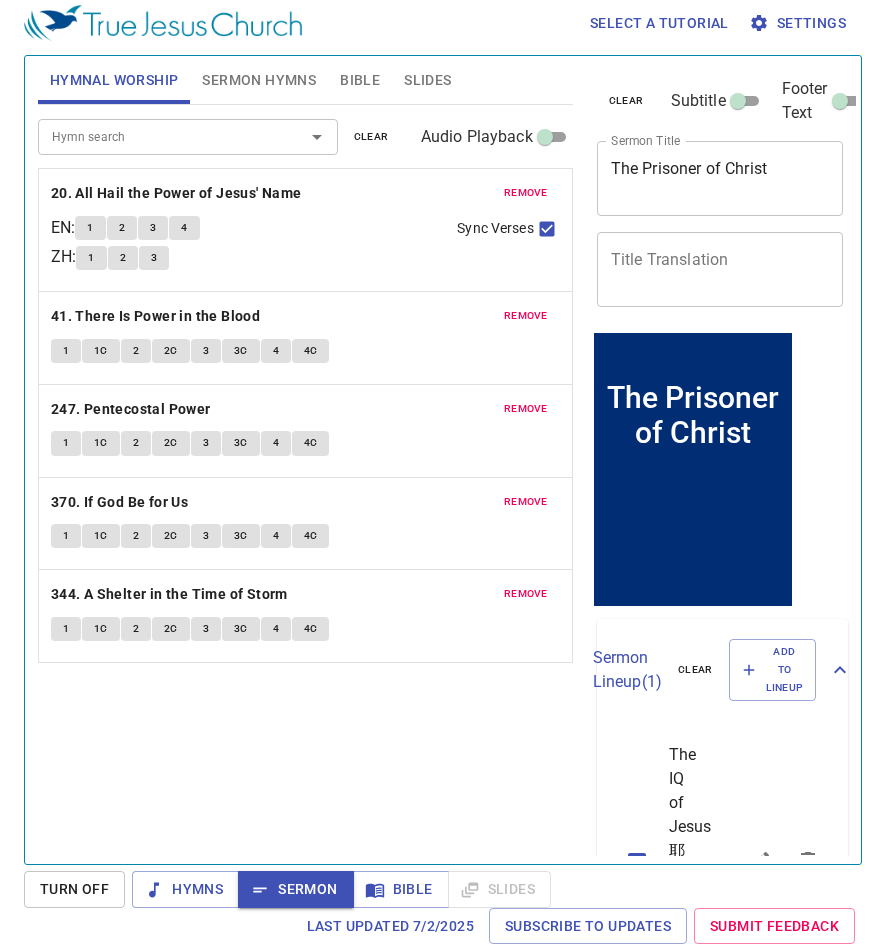 click on "remove" at bounding box center [526, 193] 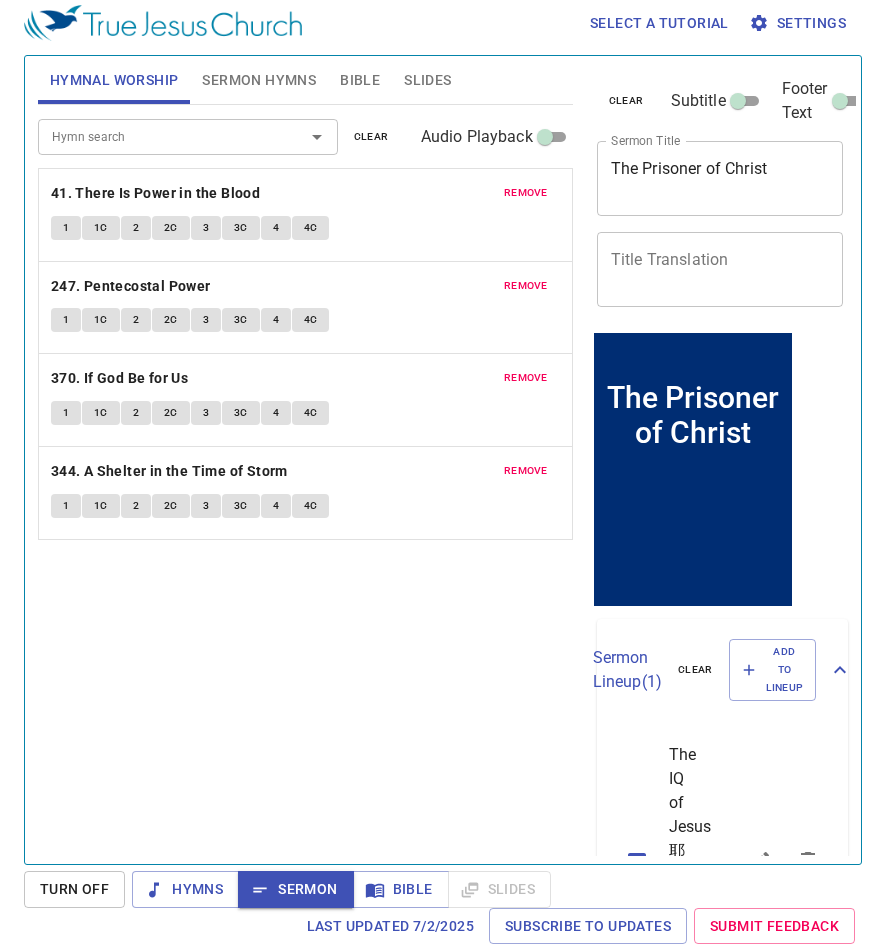 click on "remove" at bounding box center [526, 193] 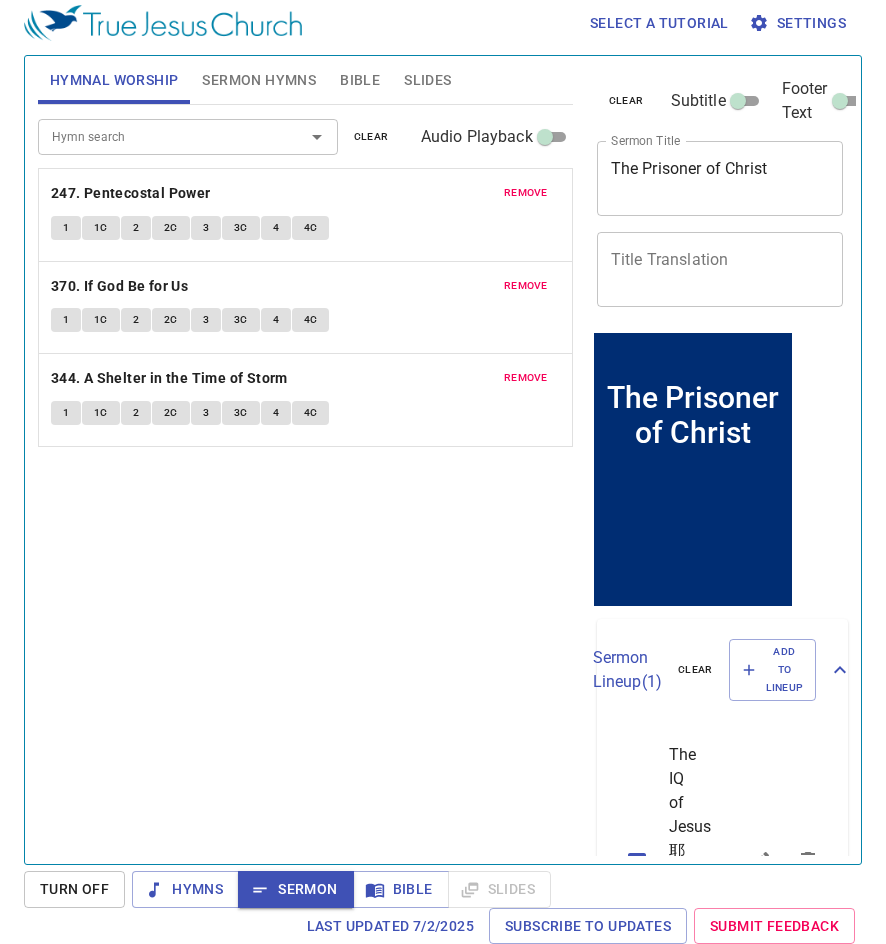 click on "remove" at bounding box center [526, 193] 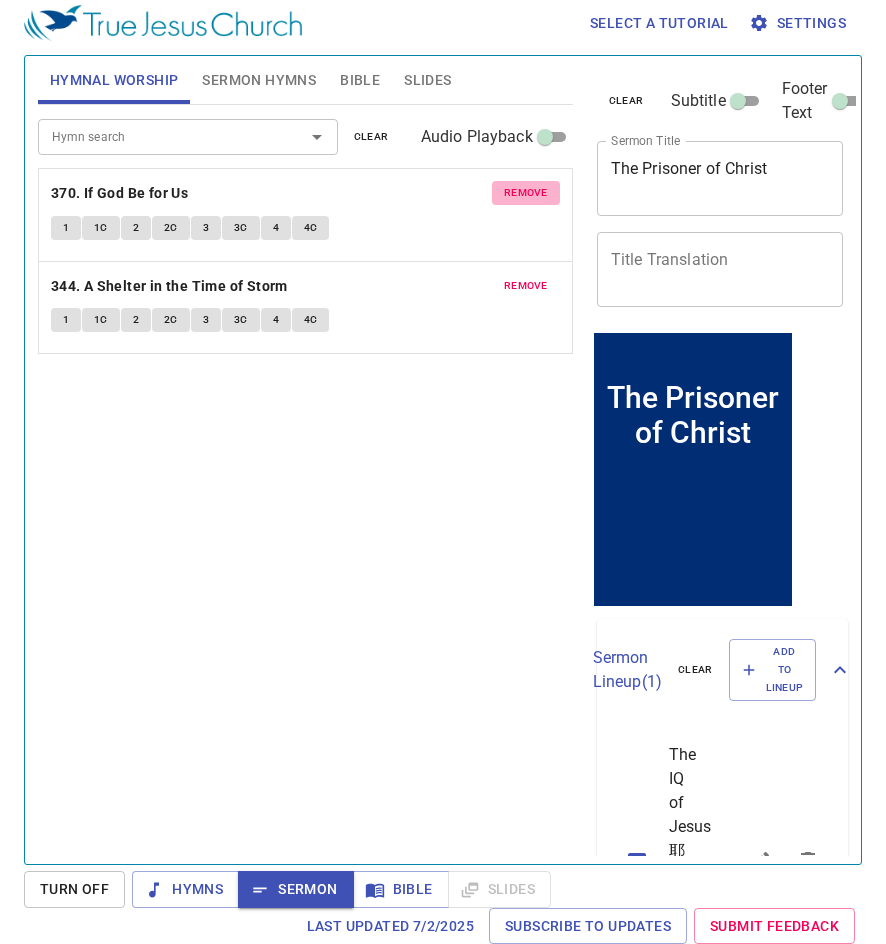 click on "remove" at bounding box center [526, 193] 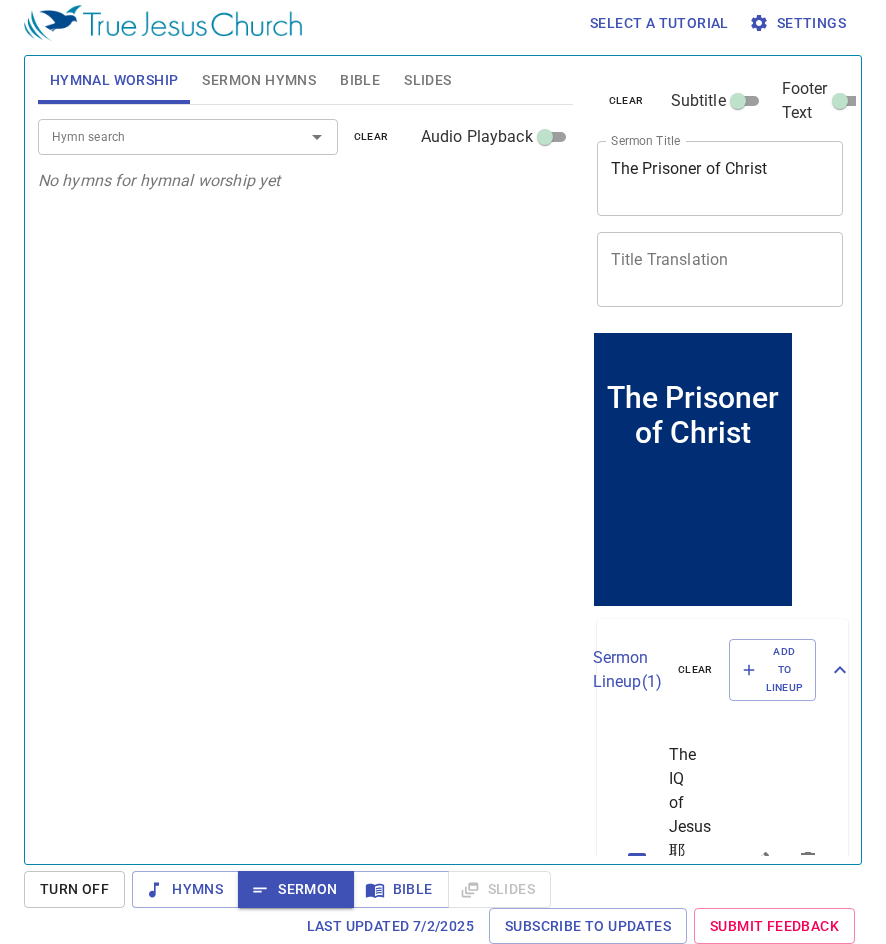 click on "Sermon Hymns" at bounding box center (259, 80) 